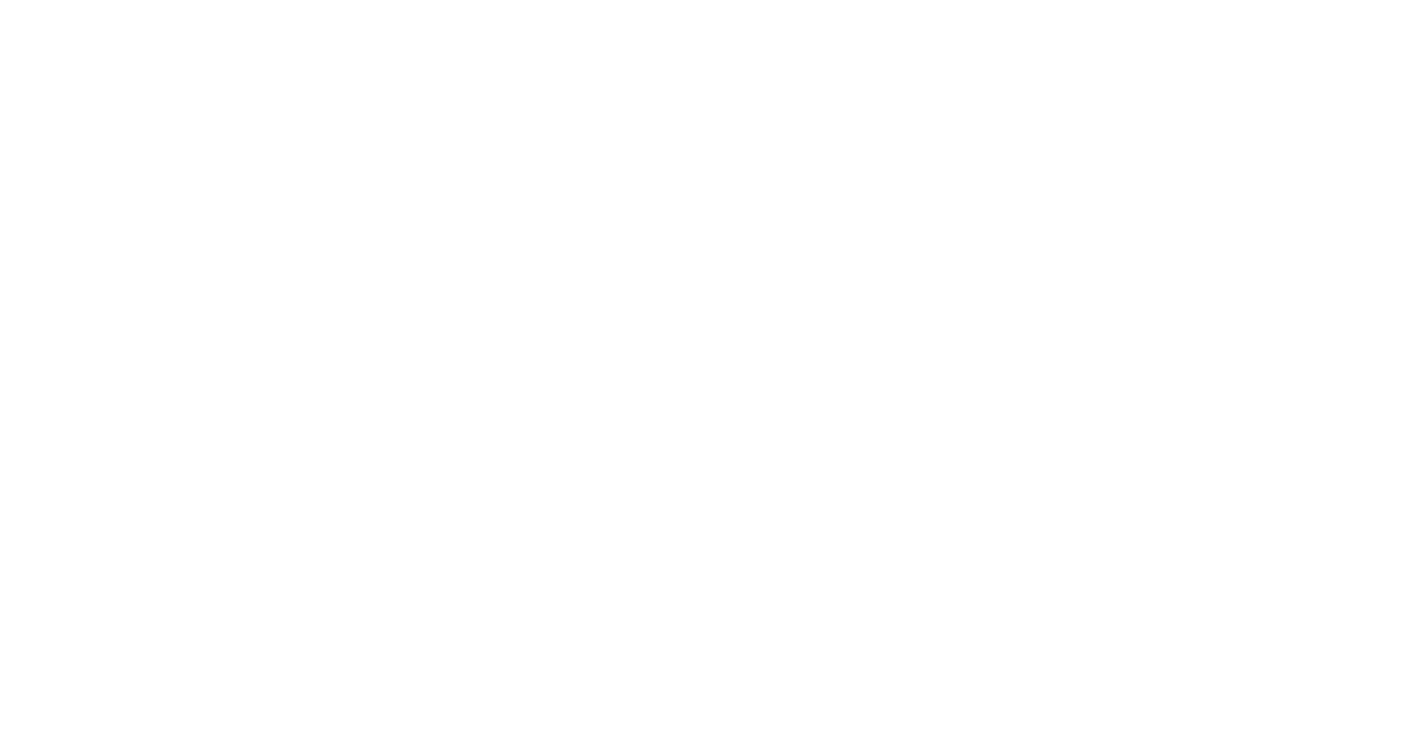 scroll, scrollTop: 0, scrollLeft: 0, axis: both 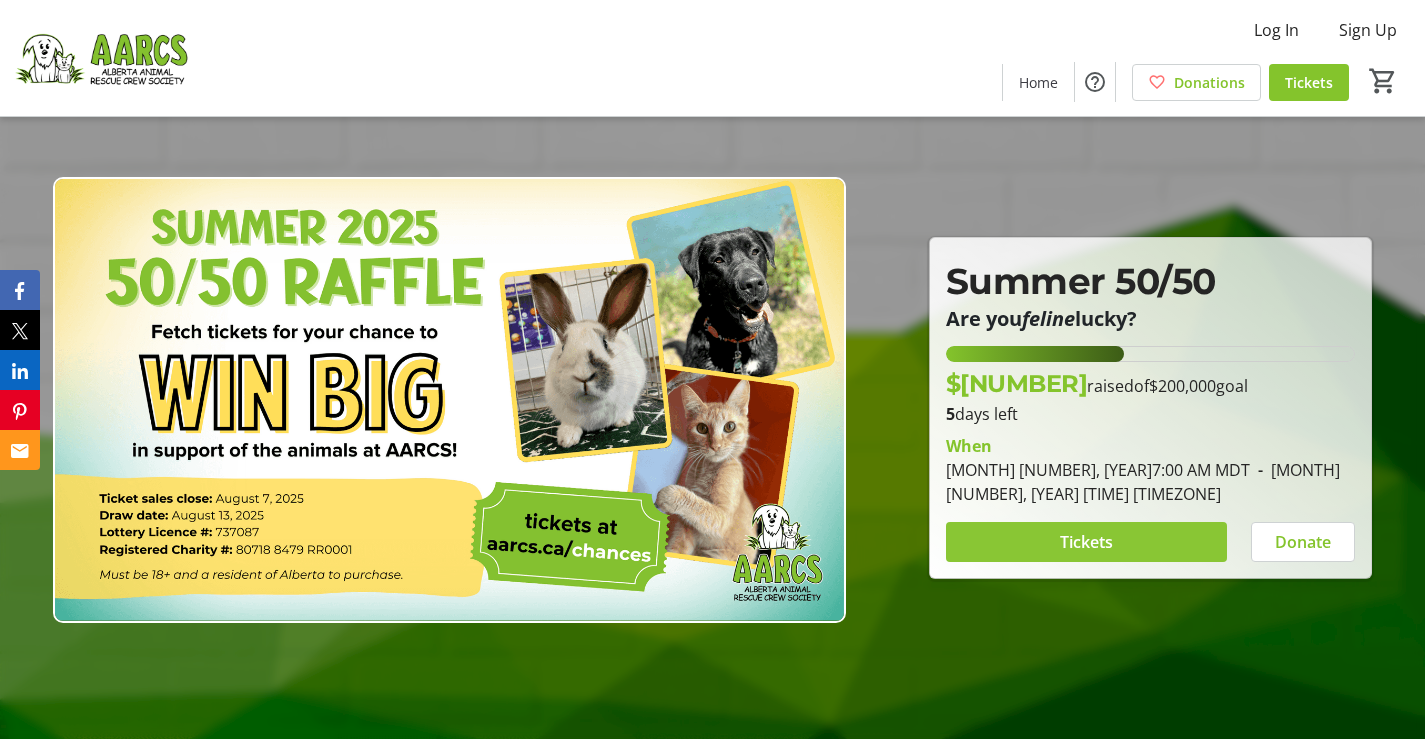 click on "Tickets" at bounding box center (1086, 542) 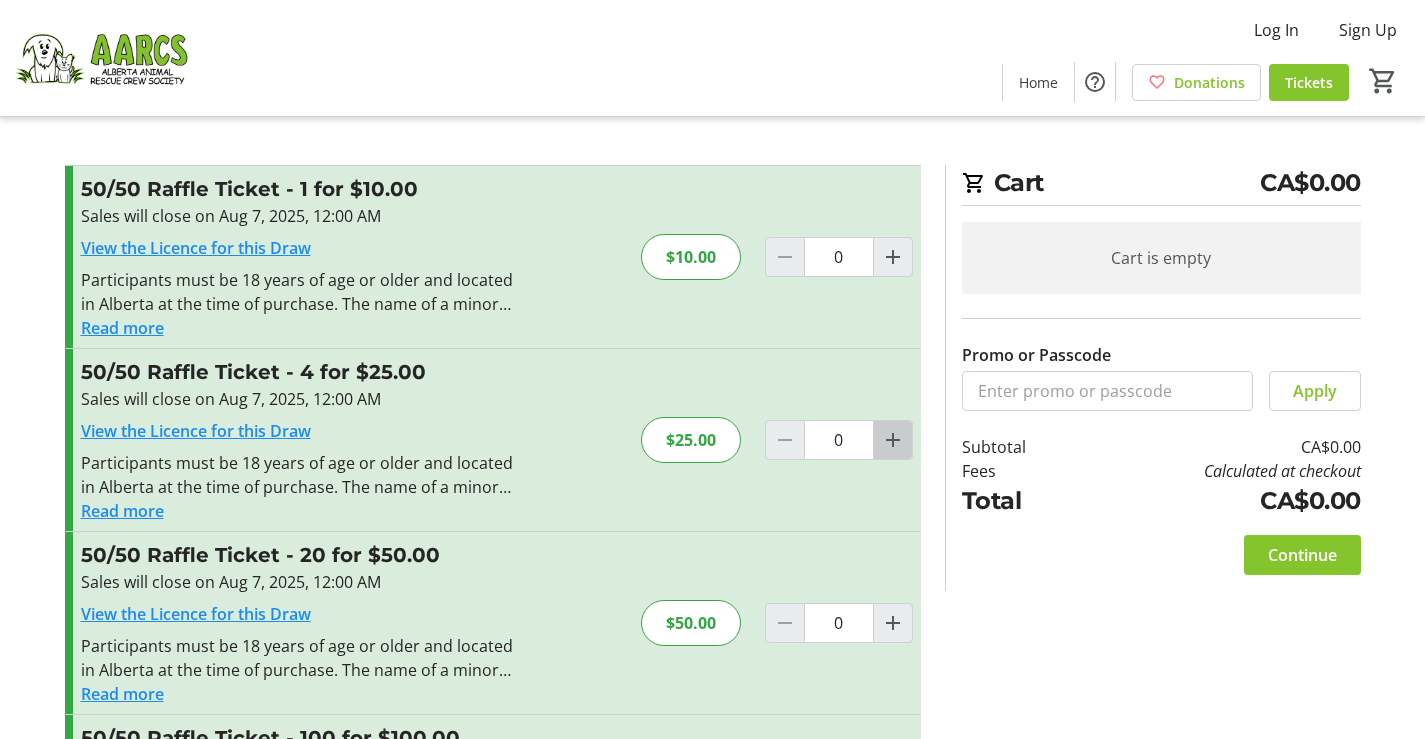click 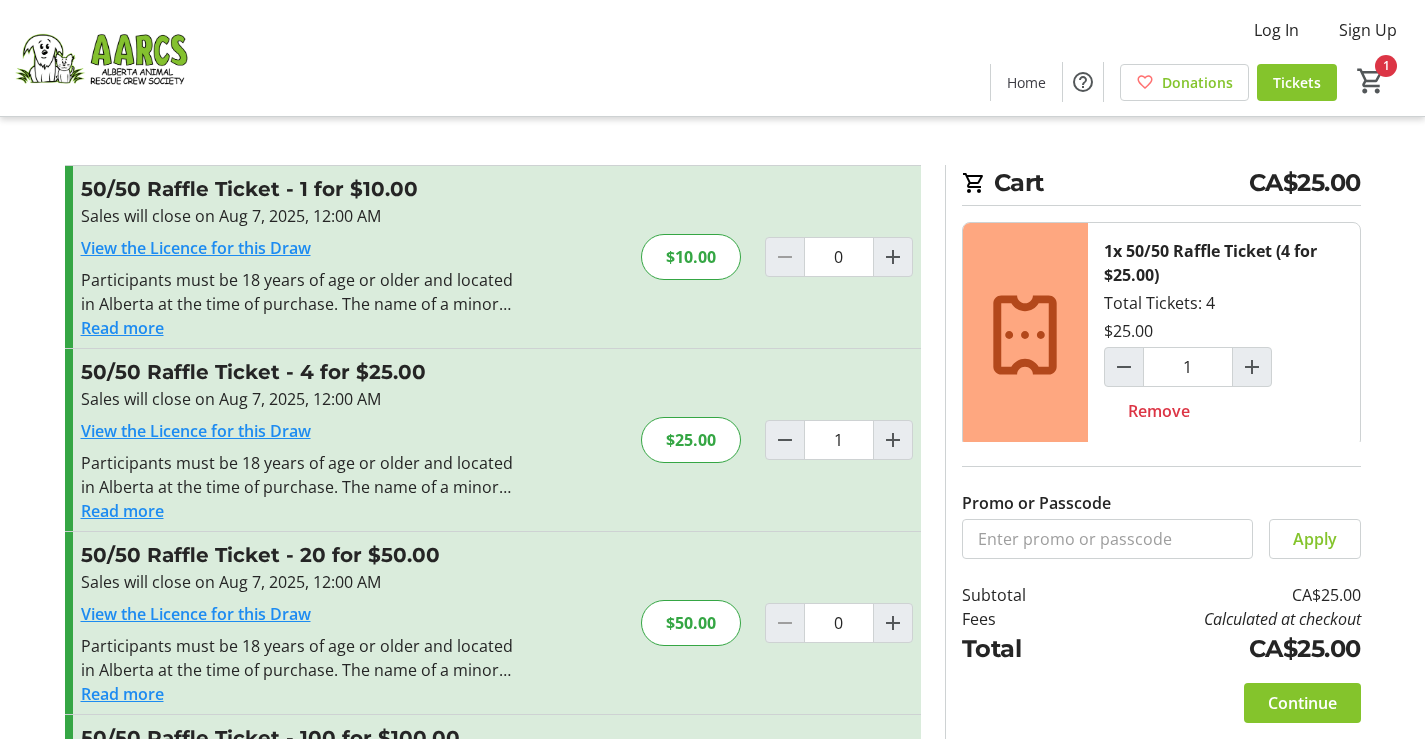 scroll, scrollTop: 100, scrollLeft: 0, axis: vertical 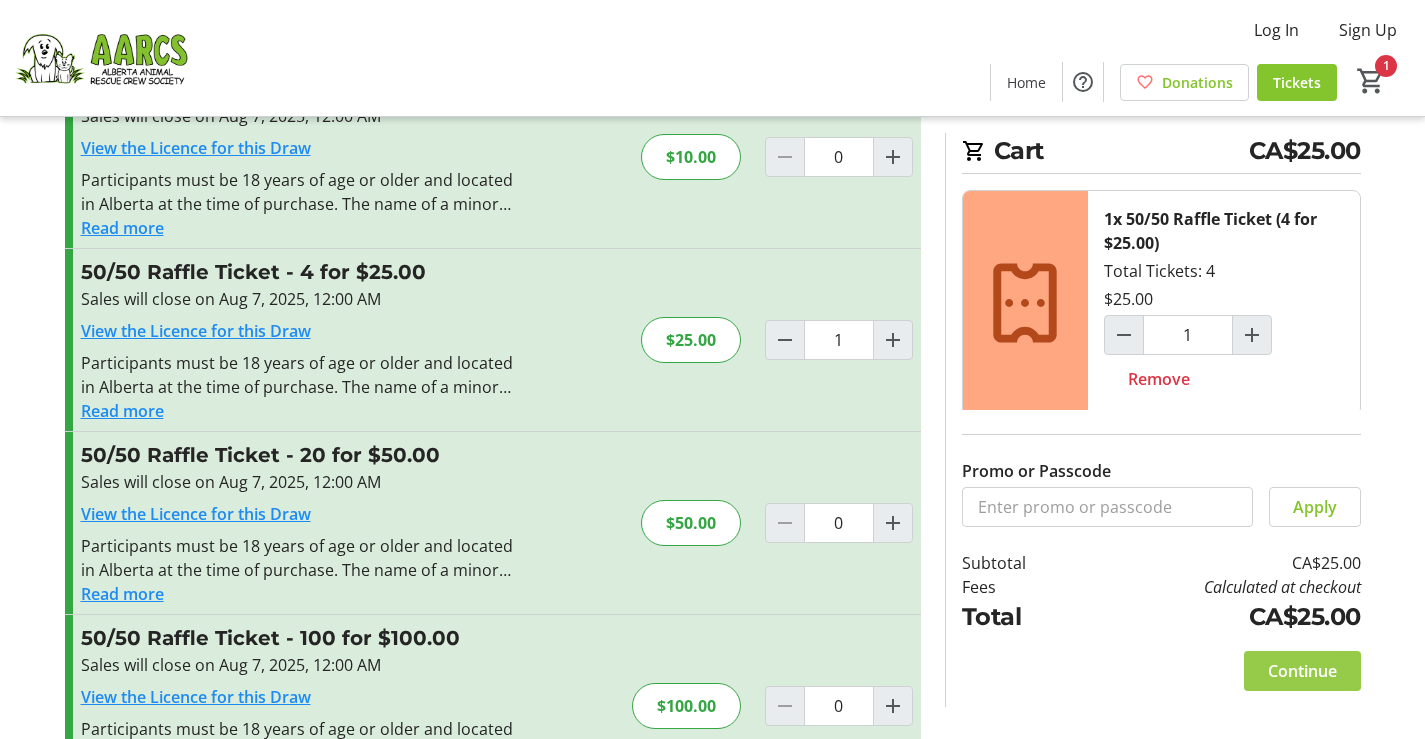 click on "Continue" 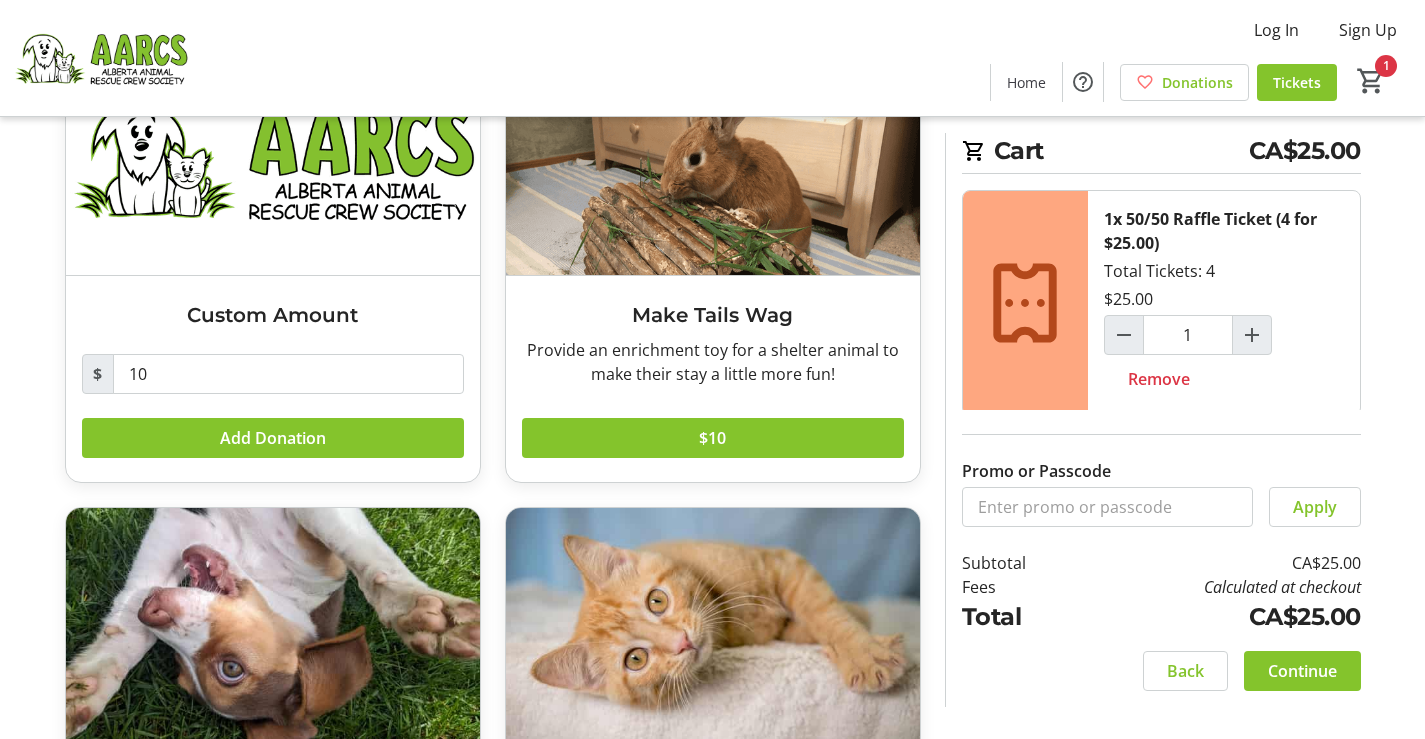 scroll, scrollTop: 200, scrollLeft: 0, axis: vertical 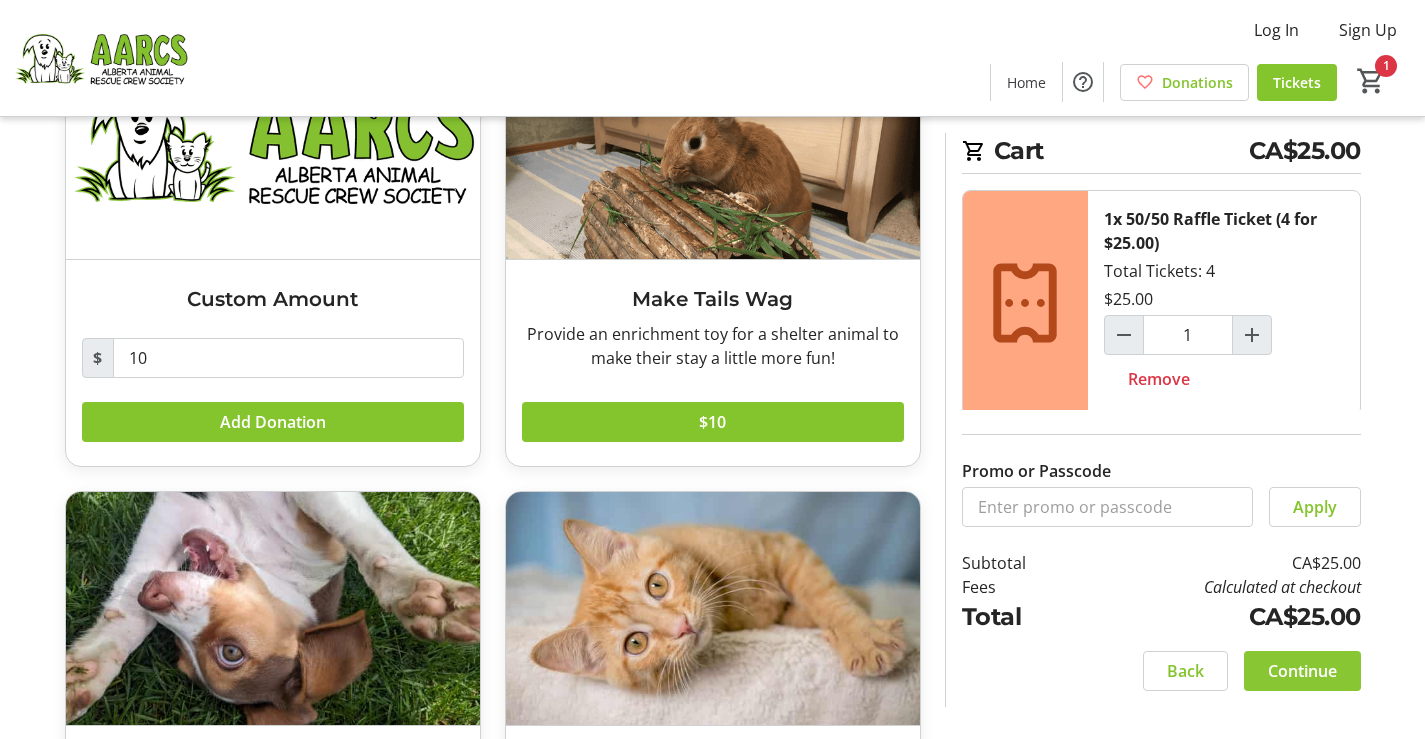 click on "Continue" 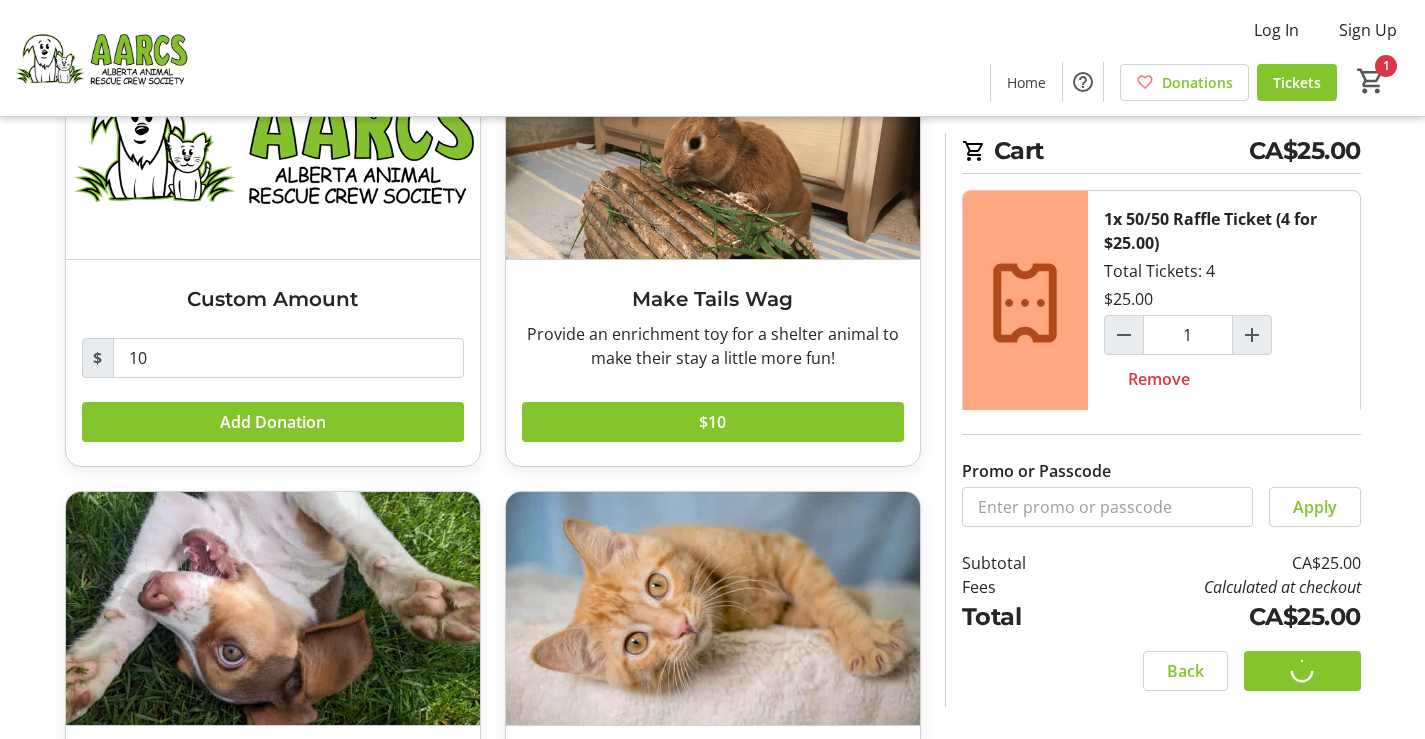 scroll, scrollTop: 0, scrollLeft: 0, axis: both 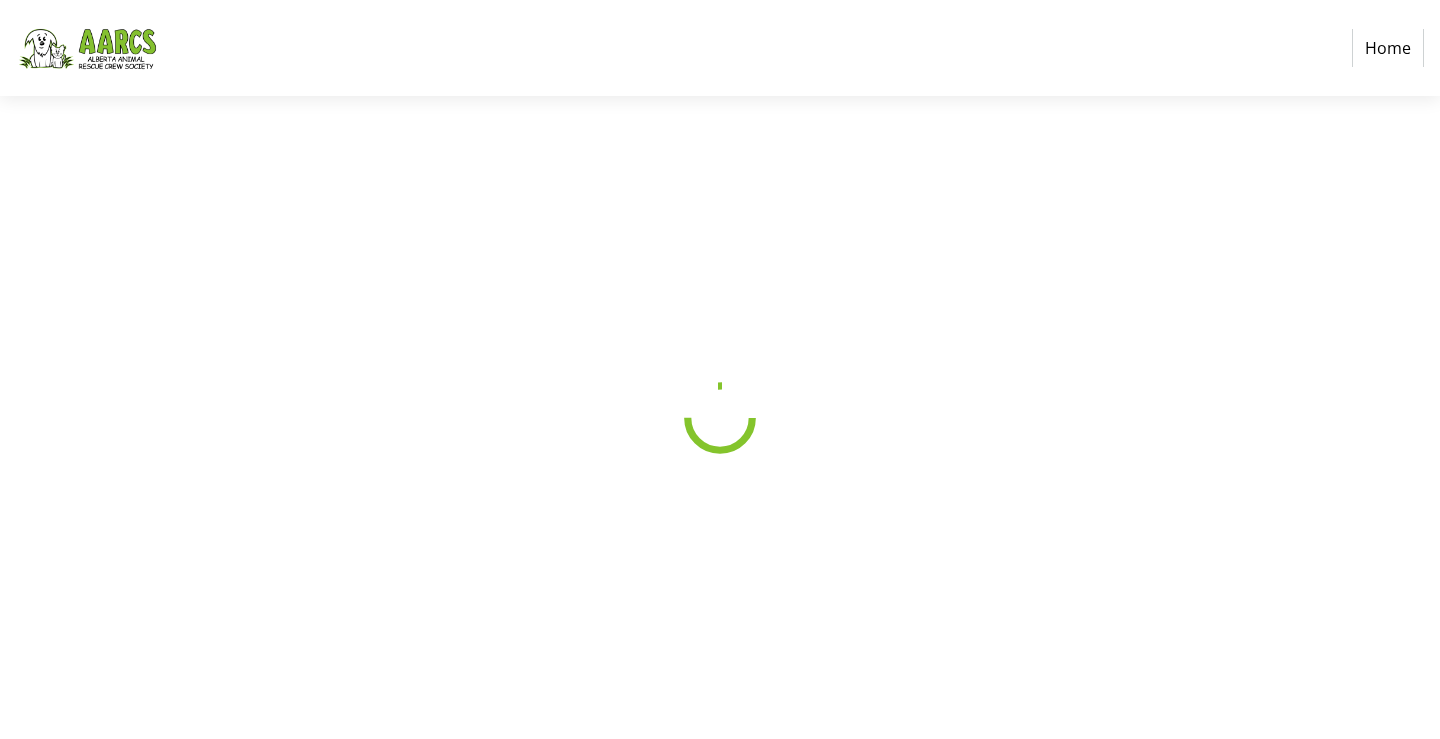 select on "CA" 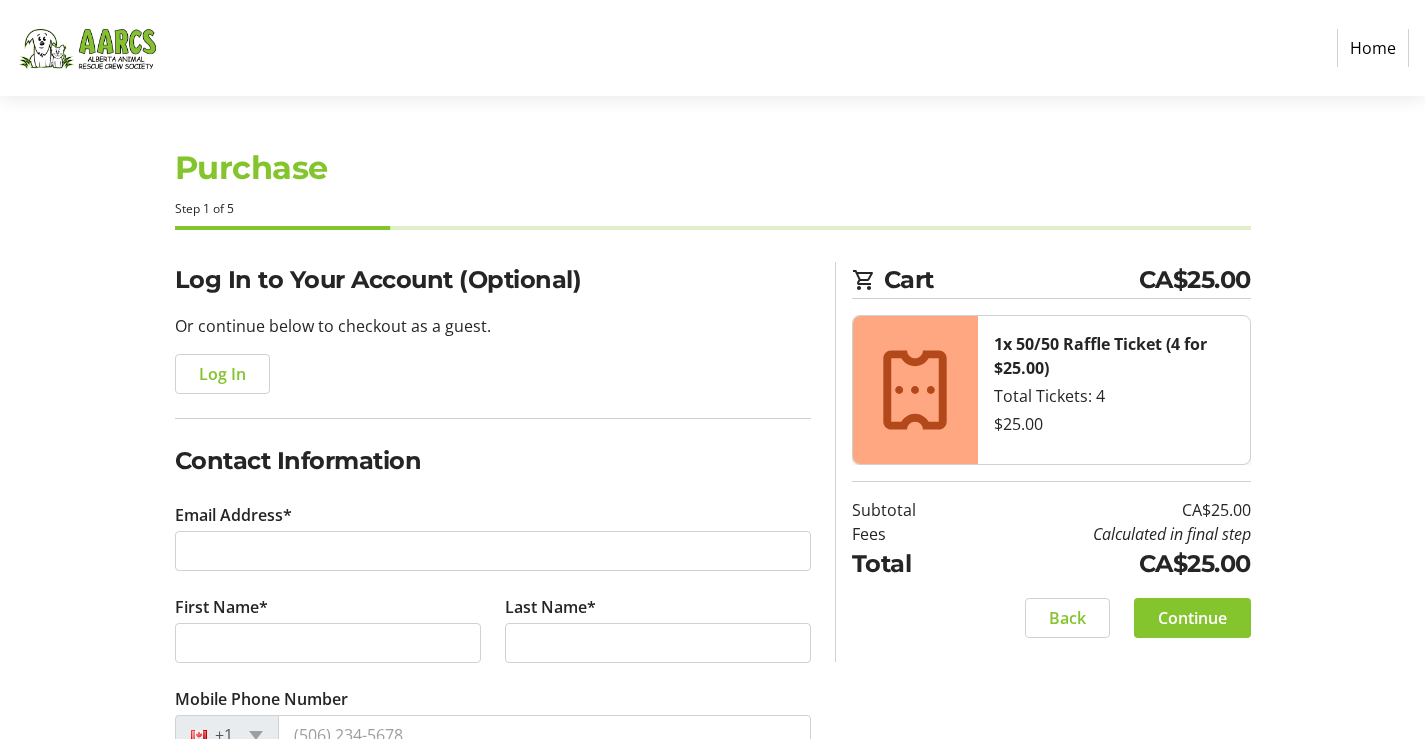 scroll, scrollTop: 100, scrollLeft: 0, axis: vertical 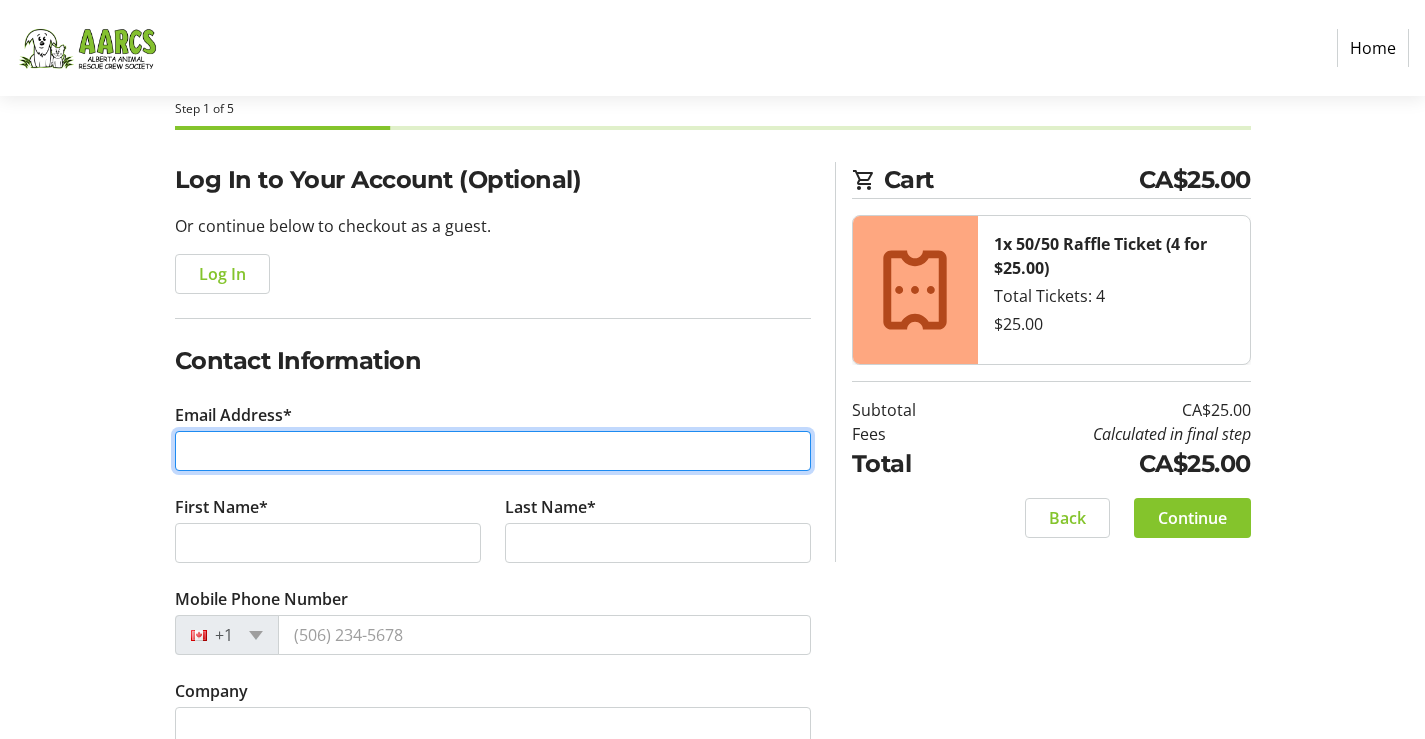 click on "Email Address*" at bounding box center (493, 451) 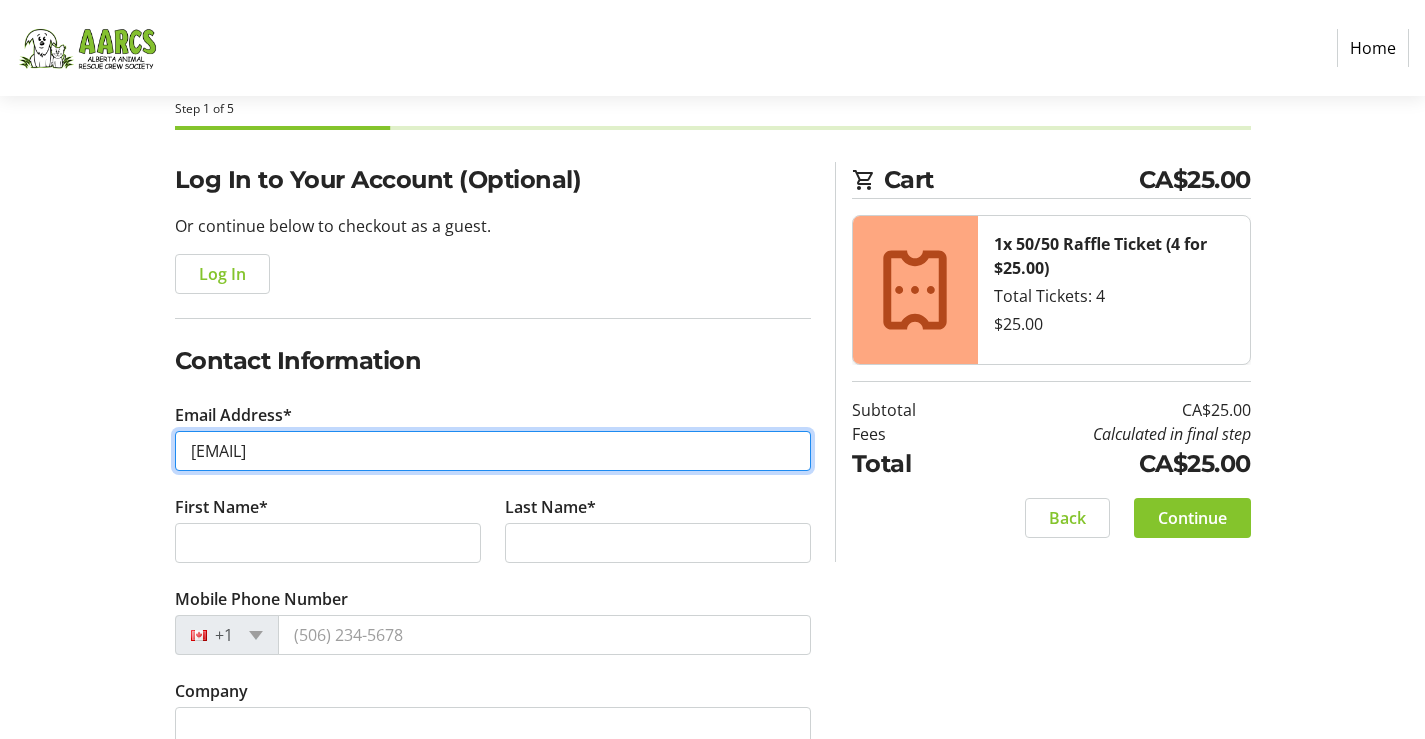 type on "[EMAIL]" 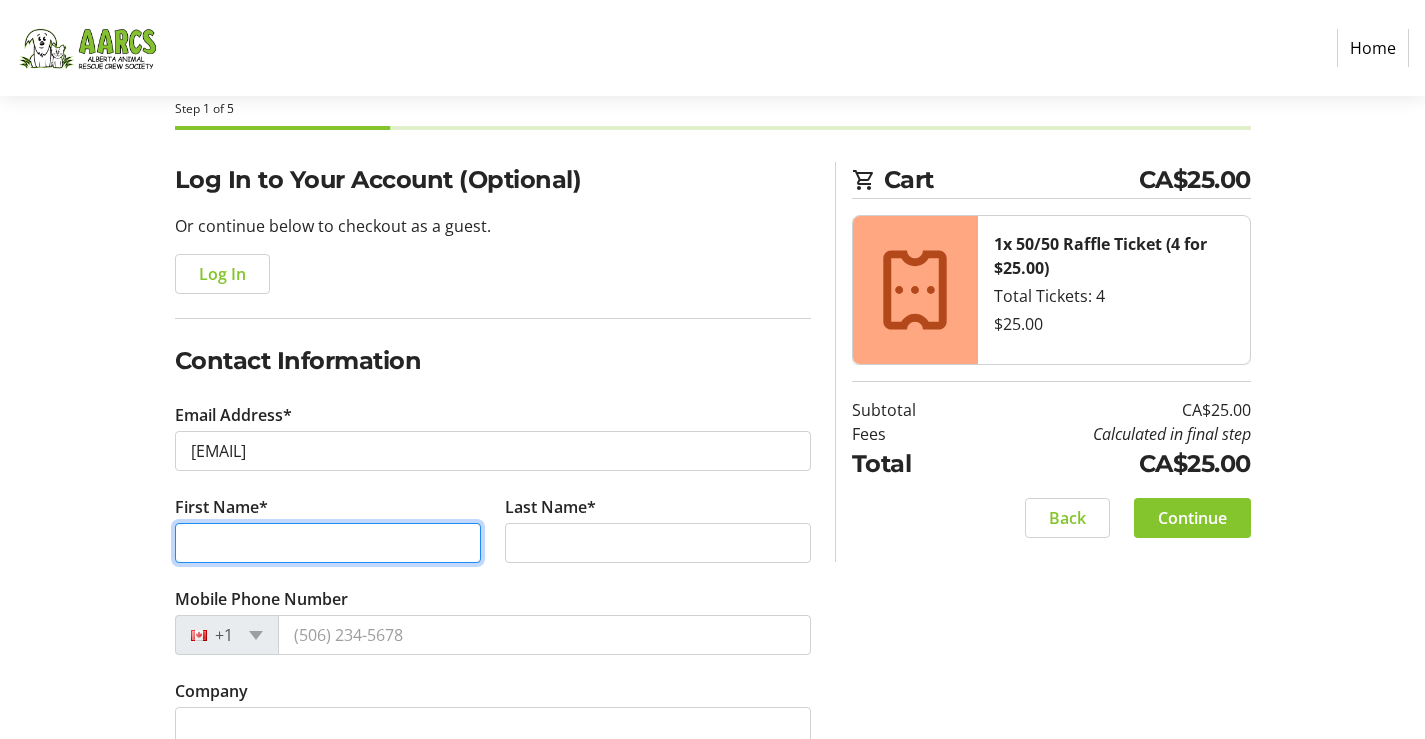 click on "First Name*" at bounding box center [328, 543] 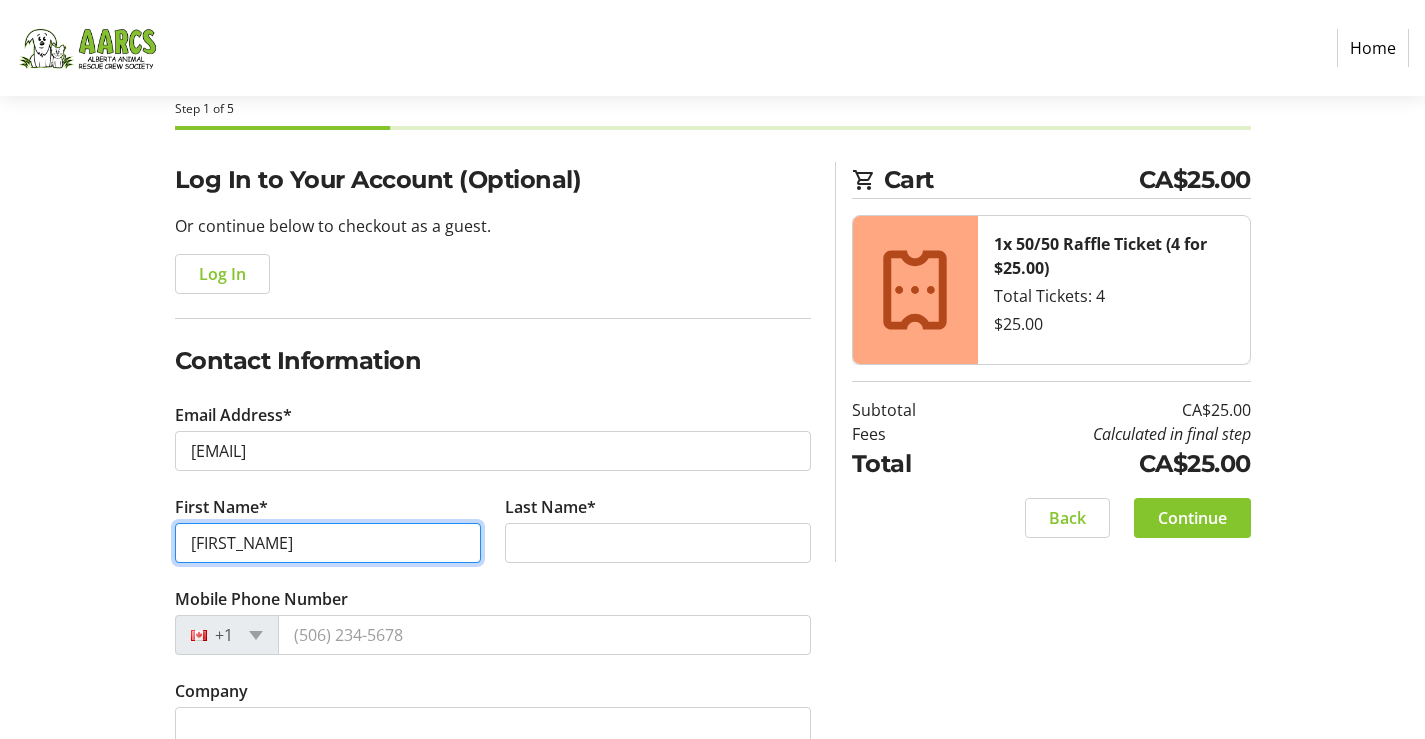 type on "[FIRST_NAME]" 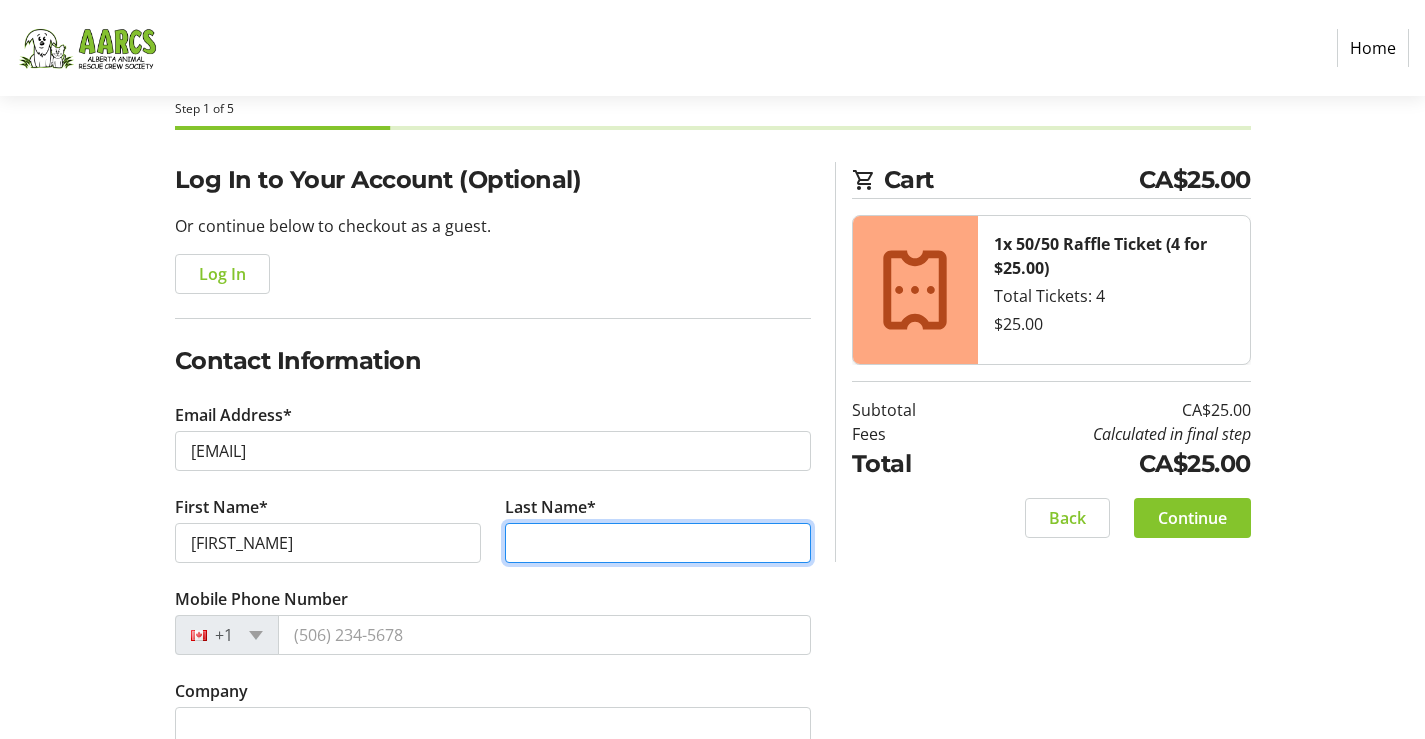 click on "Last Name*" at bounding box center (658, 543) 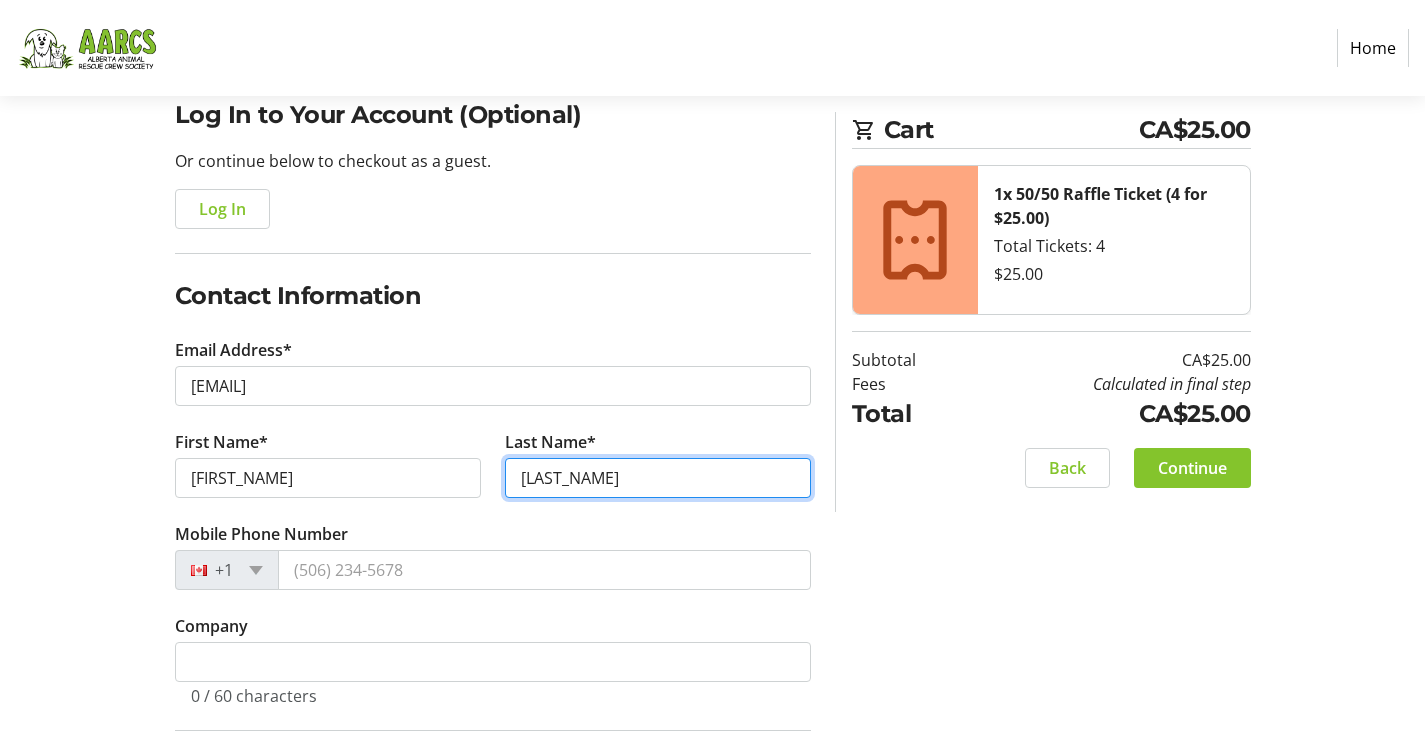 scroll, scrollTop: 200, scrollLeft: 0, axis: vertical 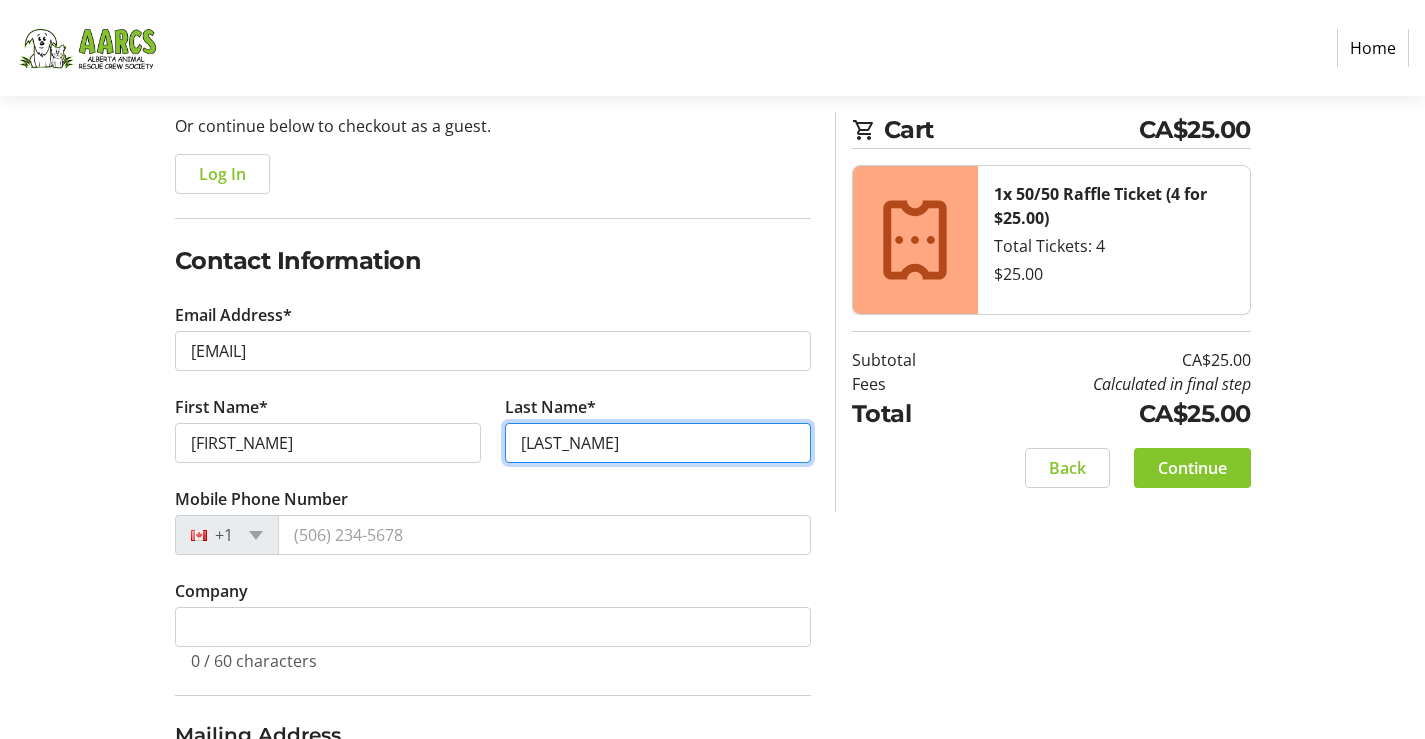 type on "[LAST_NAME]" 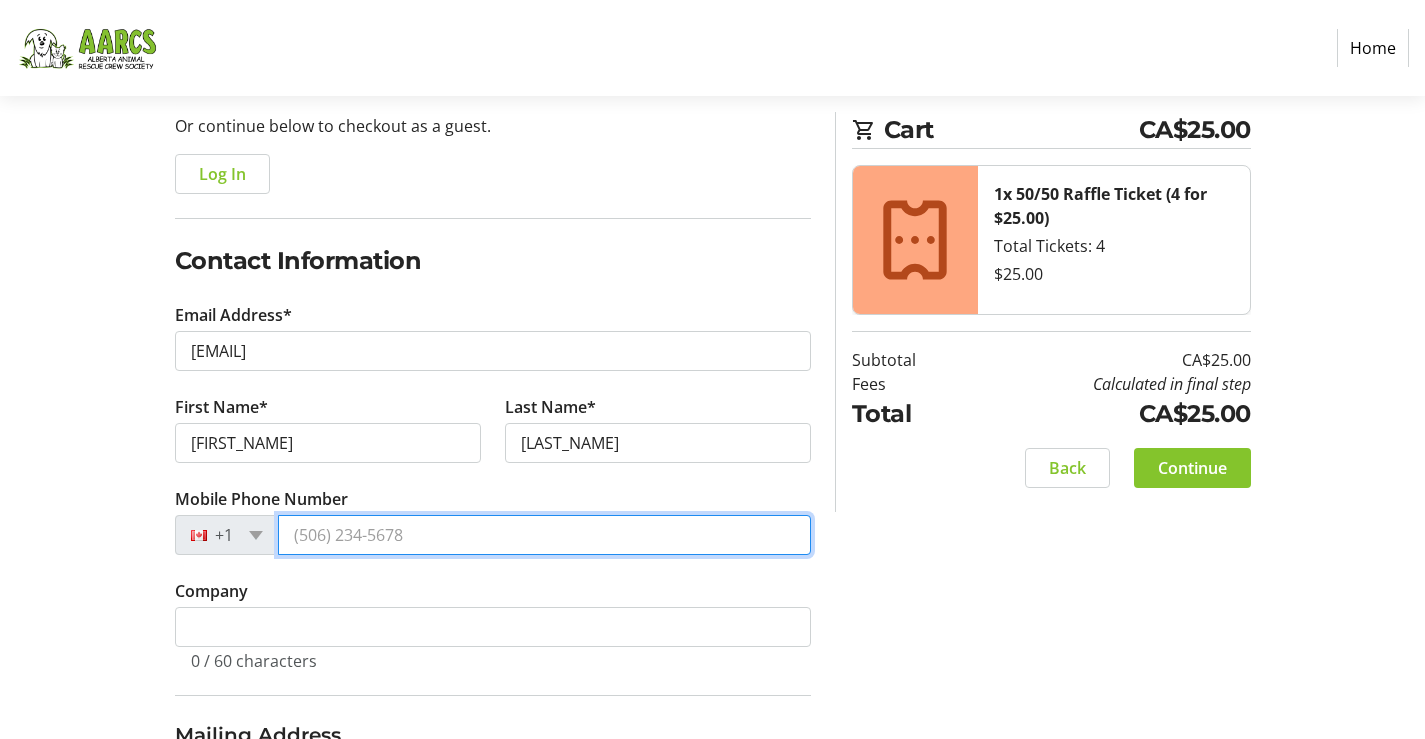 click on "Mobile Phone Number" at bounding box center (544, 535) 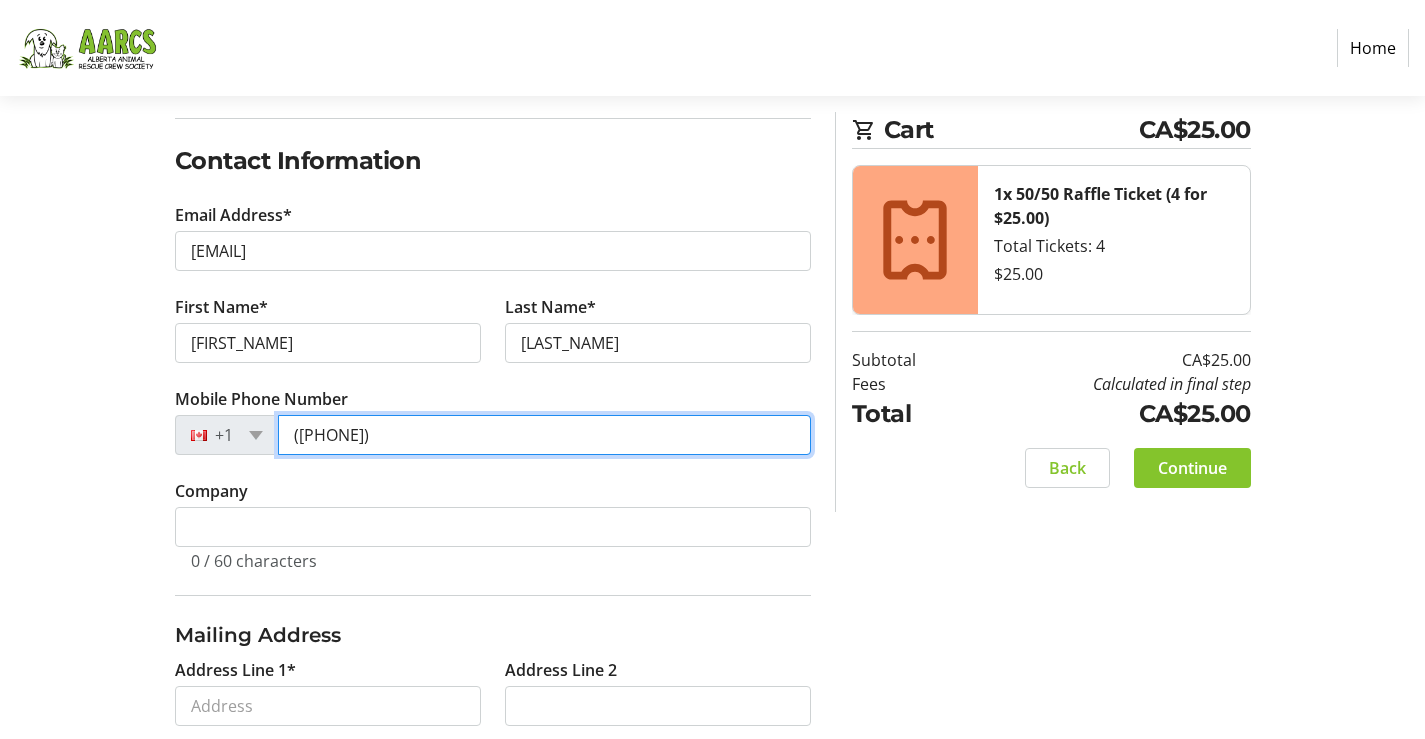 scroll, scrollTop: 400, scrollLeft: 0, axis: vertical 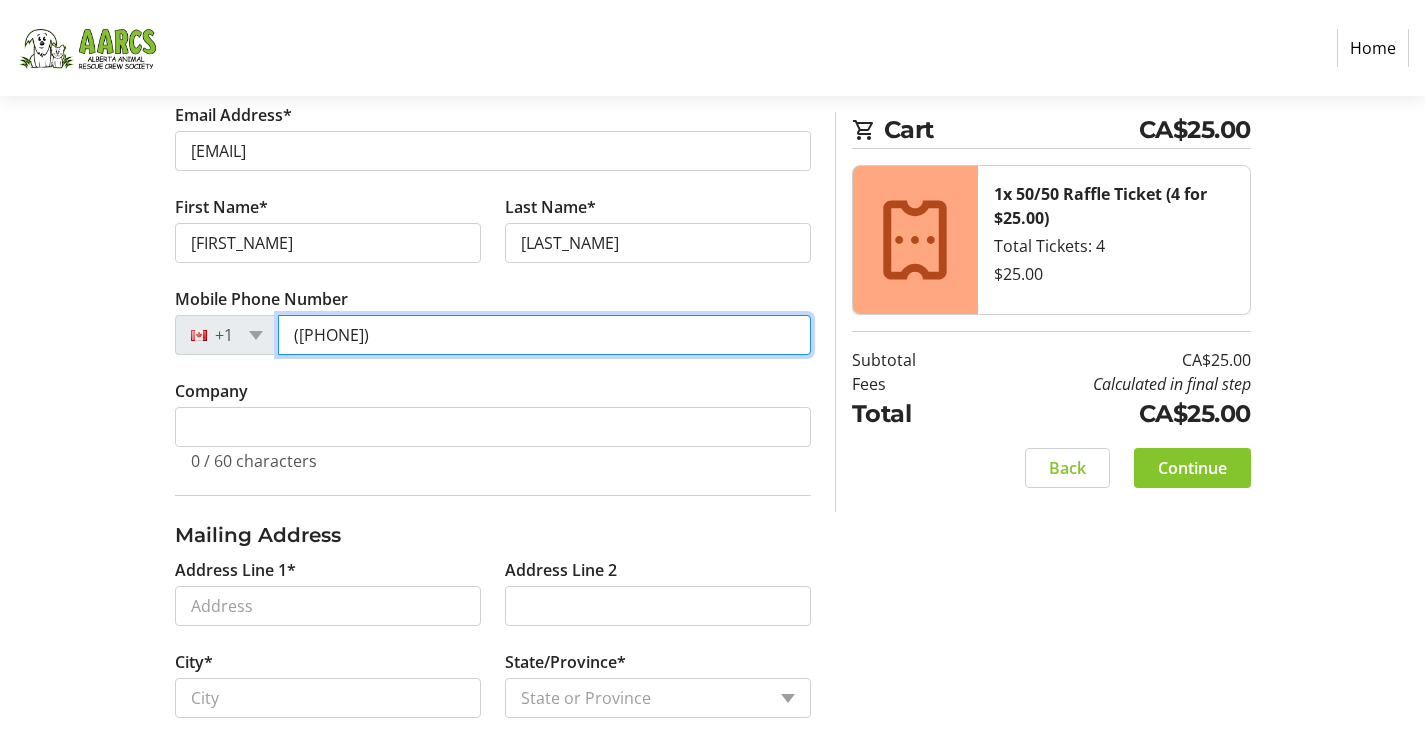 type on "([PHONE])" 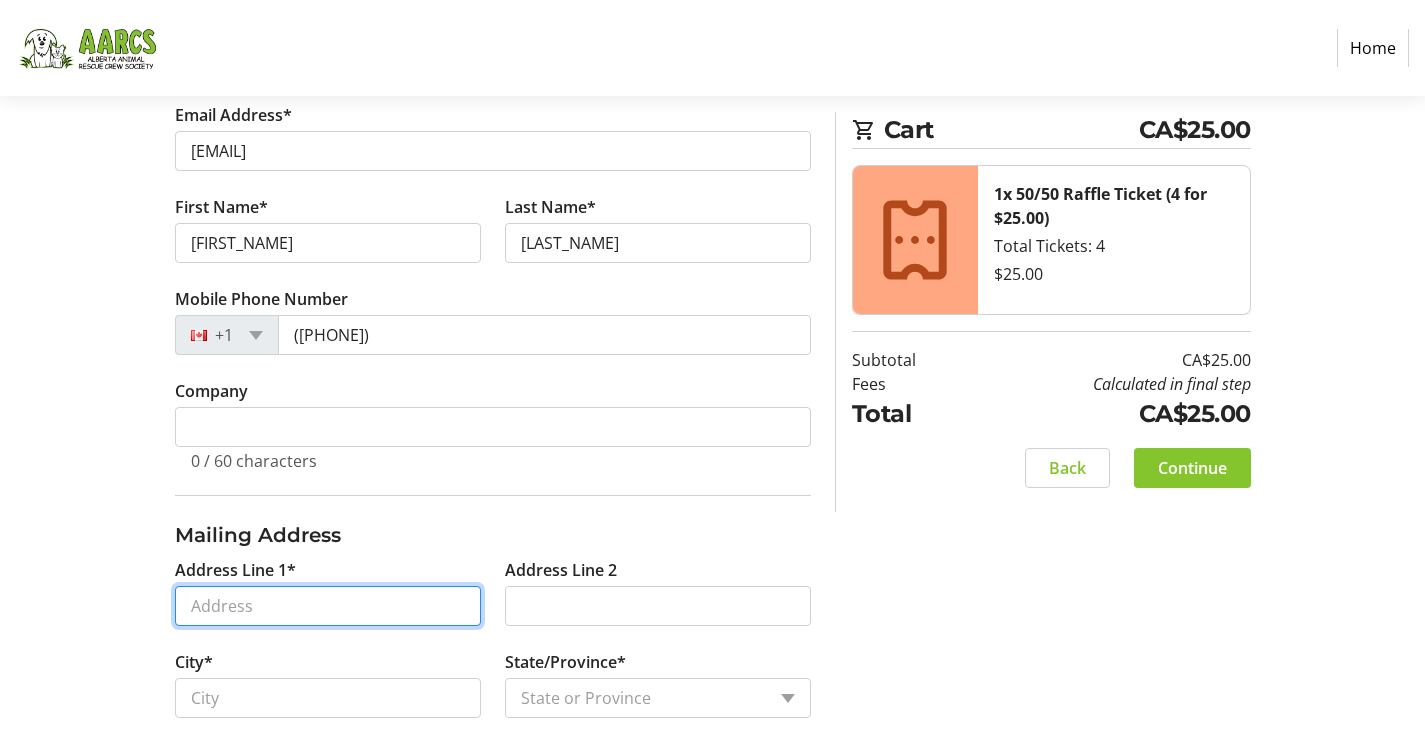 click on "Address Line 1*" at bounding box center (328, 606) 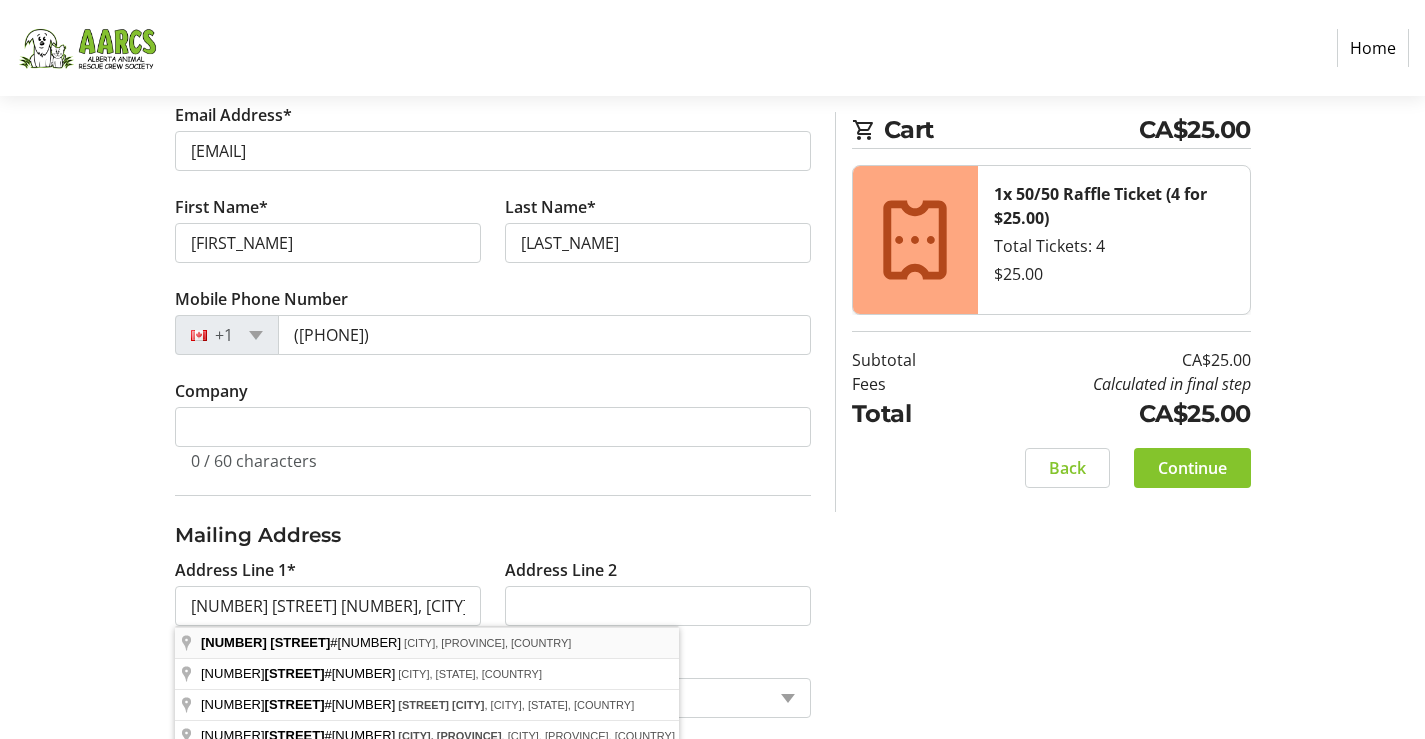 type on "[NUMBER] [STREET]" 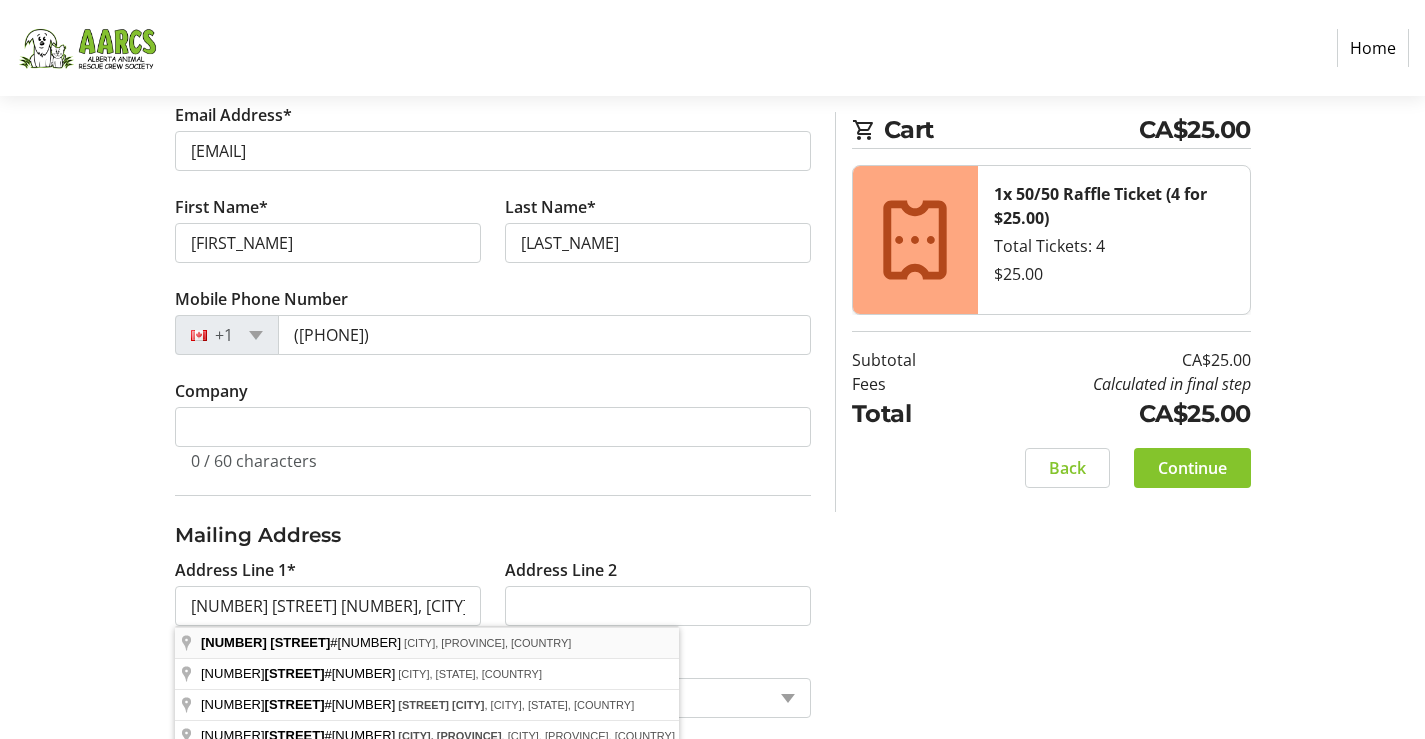 type on "[CITY]" 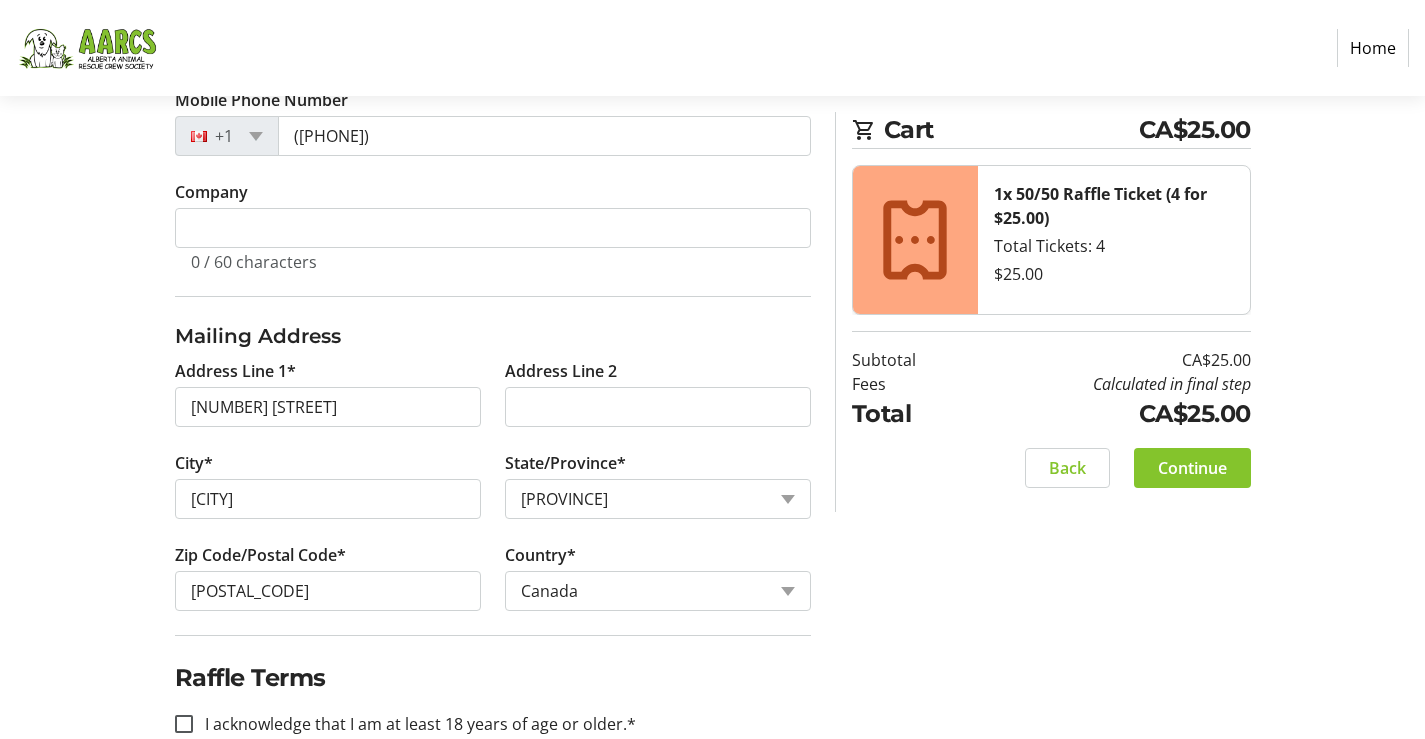 scroll, scrollTop: 600, scrollLeft: 0, axis: vertical 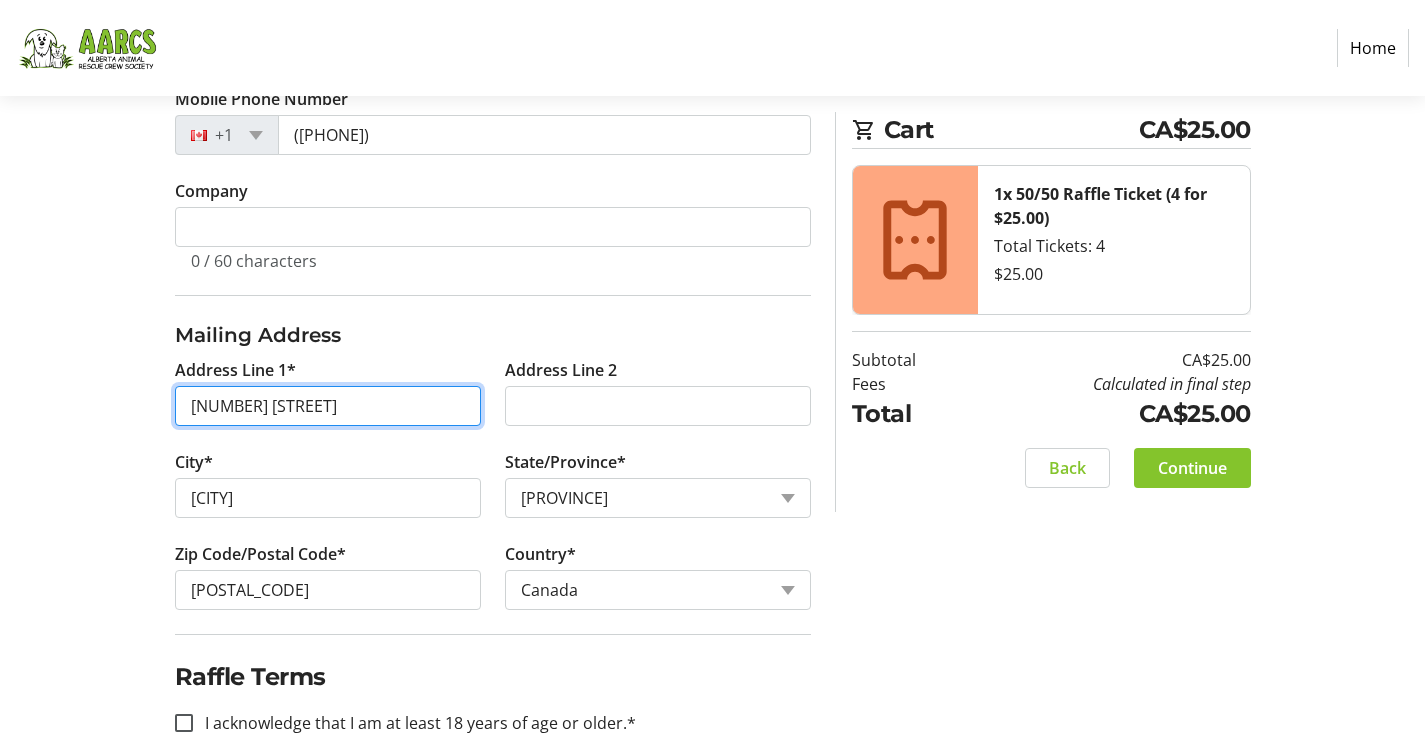 click on "[NUMBER] [STREET]" at bounding box center [328, 406] 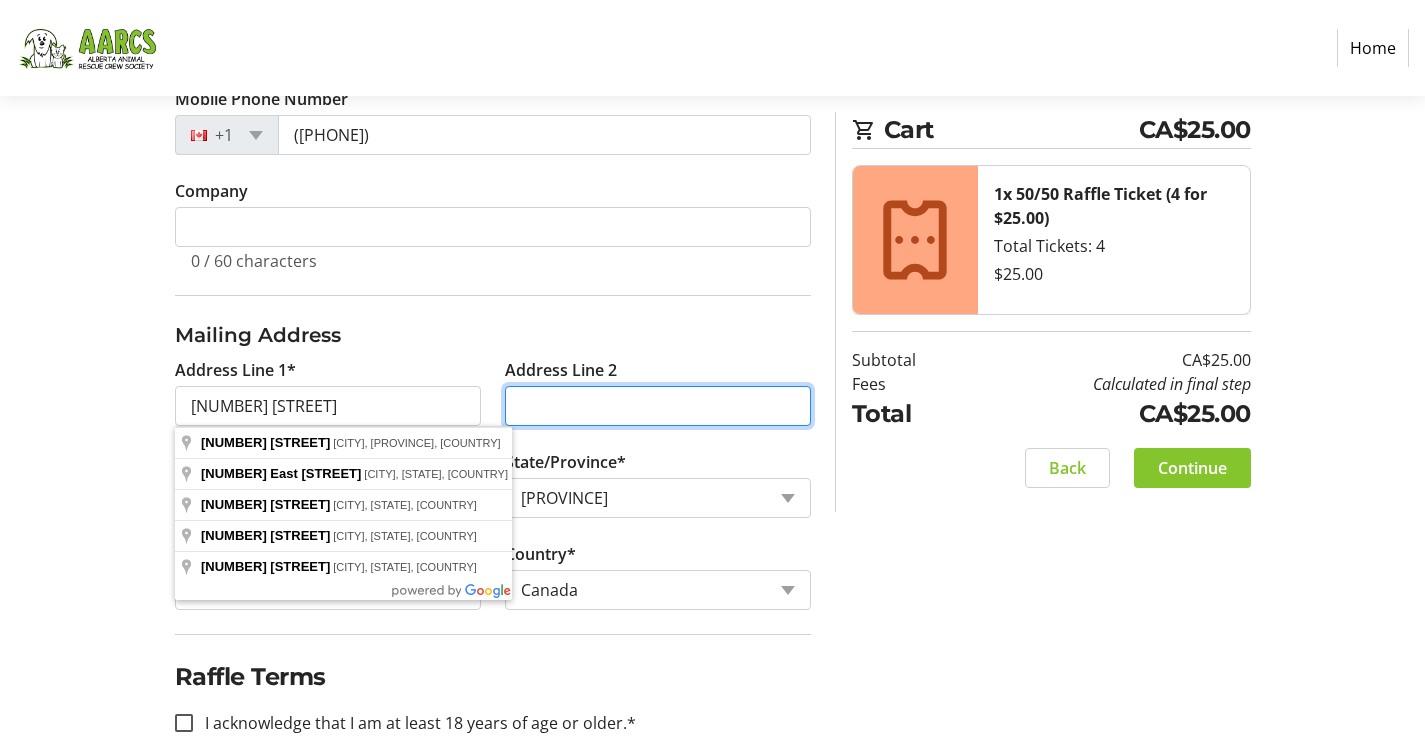 click on "Address Line 2" at bounding box center [658, 406] 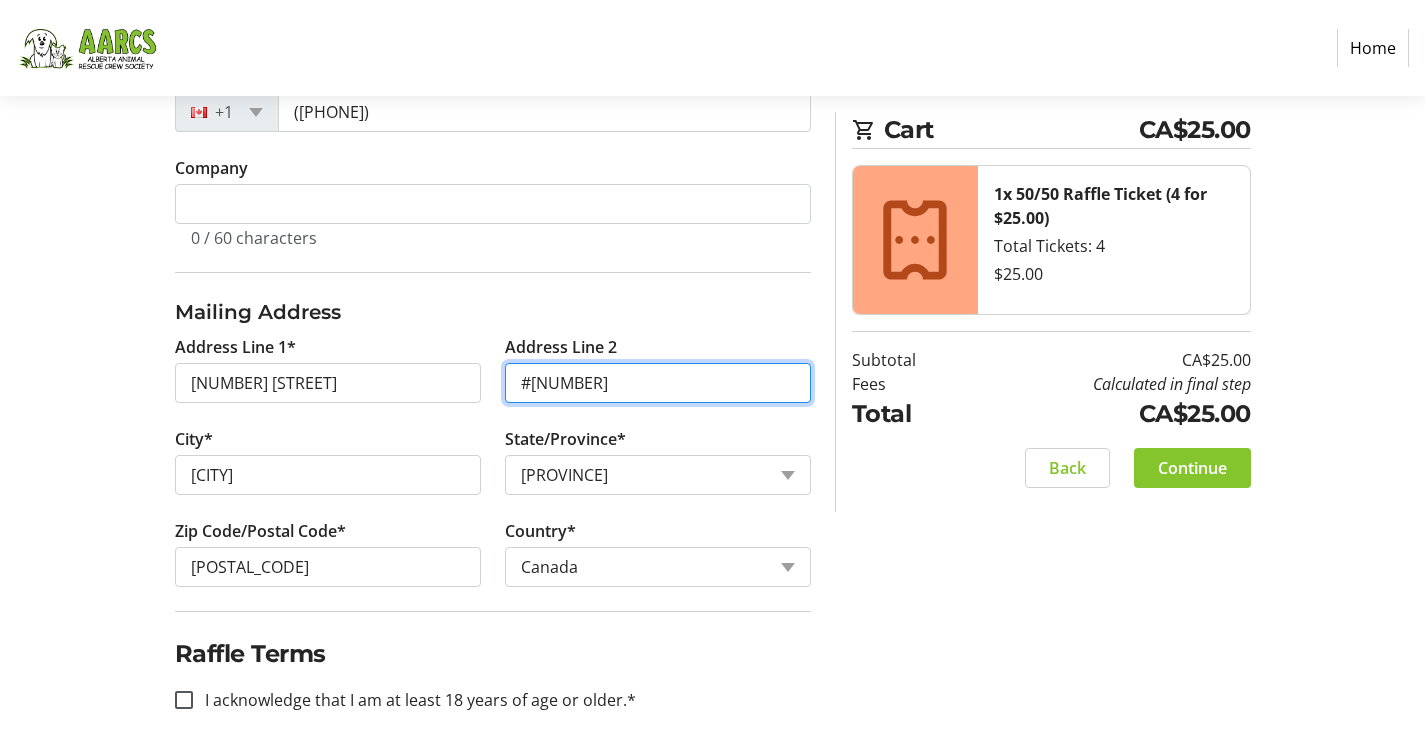 scroll, scrollTop: 644, scrollLeft: 0, axis: vertical 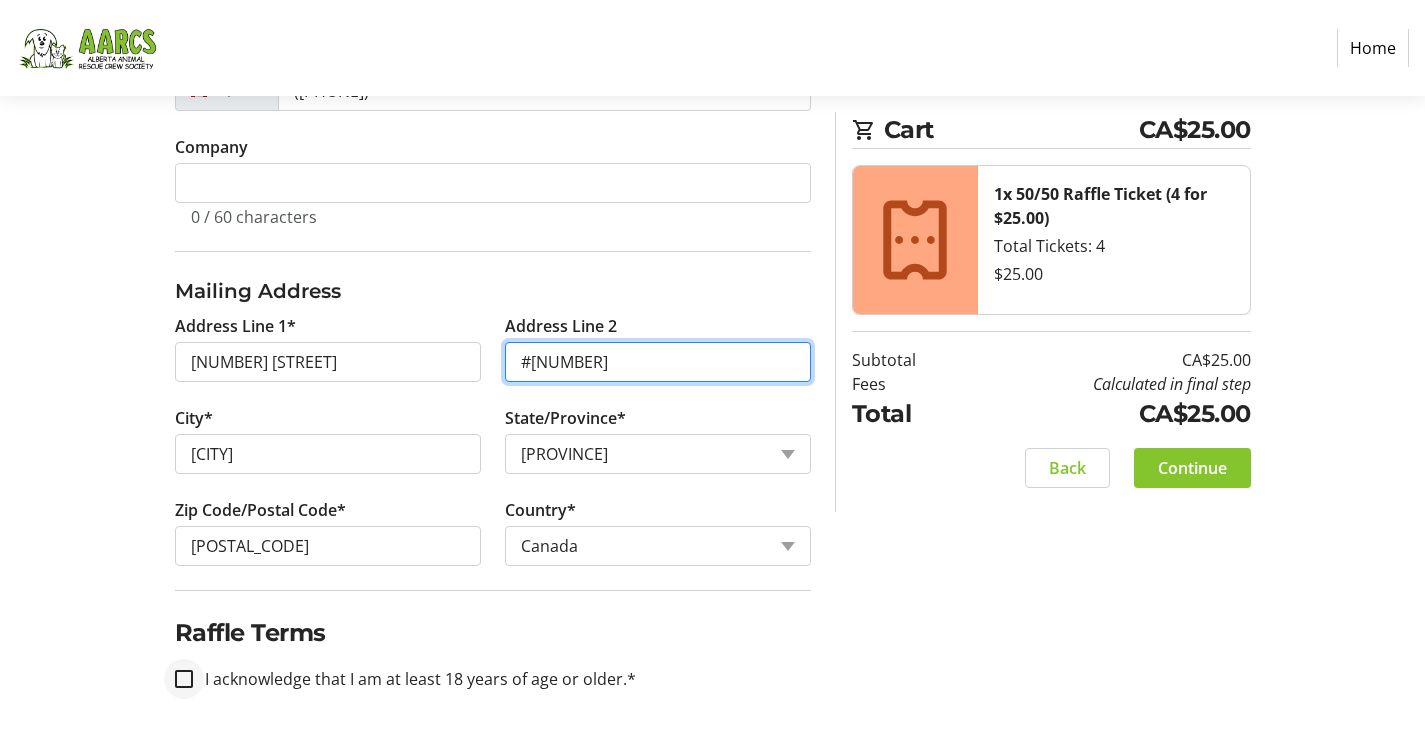 type on "#[NUMBER]" 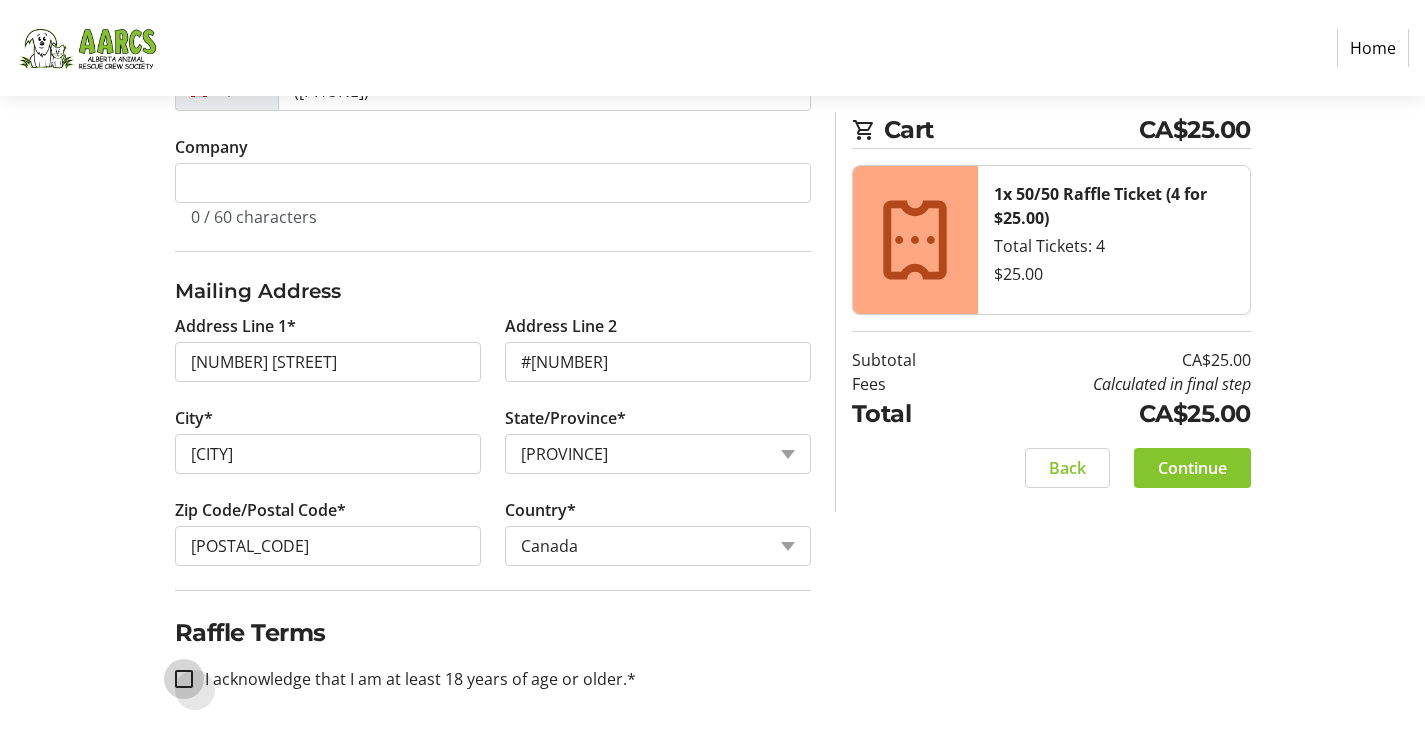 click on "I acknowledge that I am at least 18 years of age or older.*" at bounding box center [184, 679] 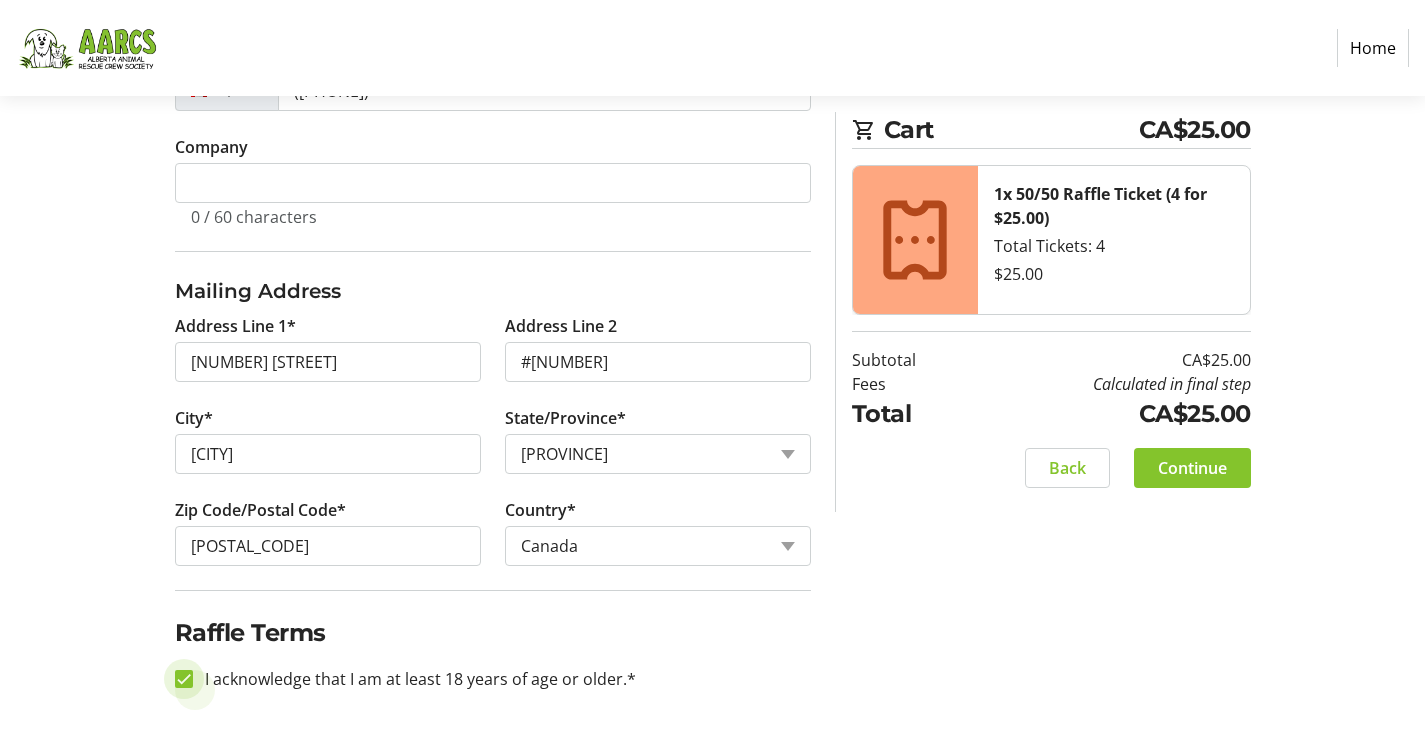 checkbox on "true" 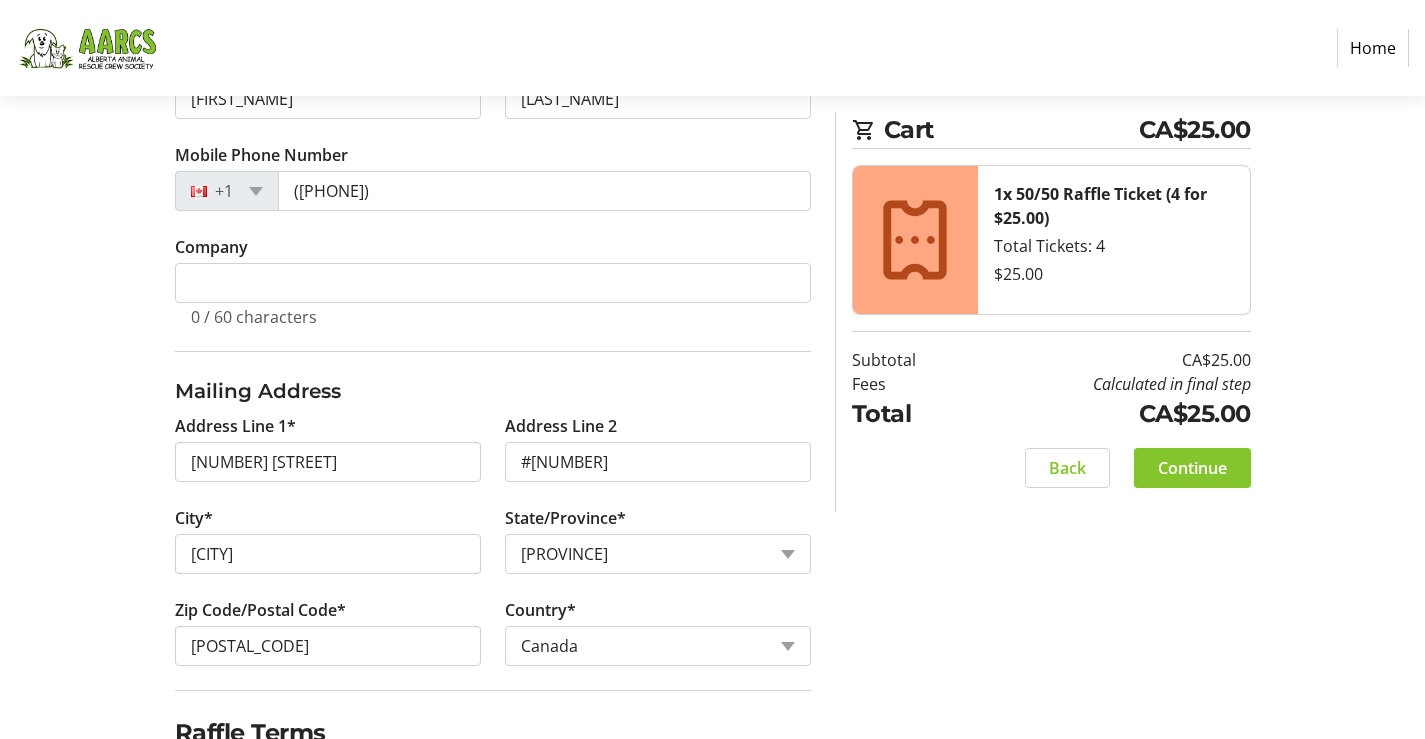 scroll, scrollTop: 644, scrollLeft: 0, axis: vertical 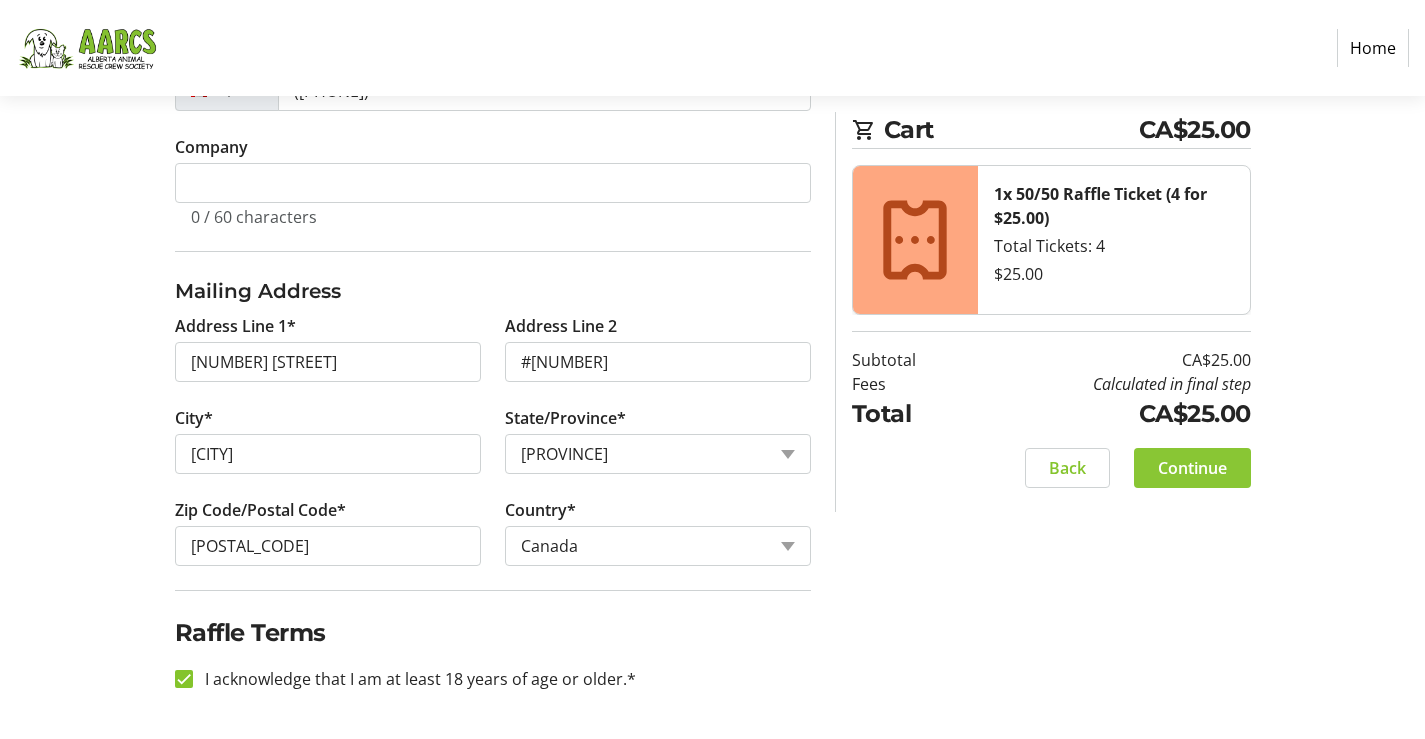 click on "Continue" 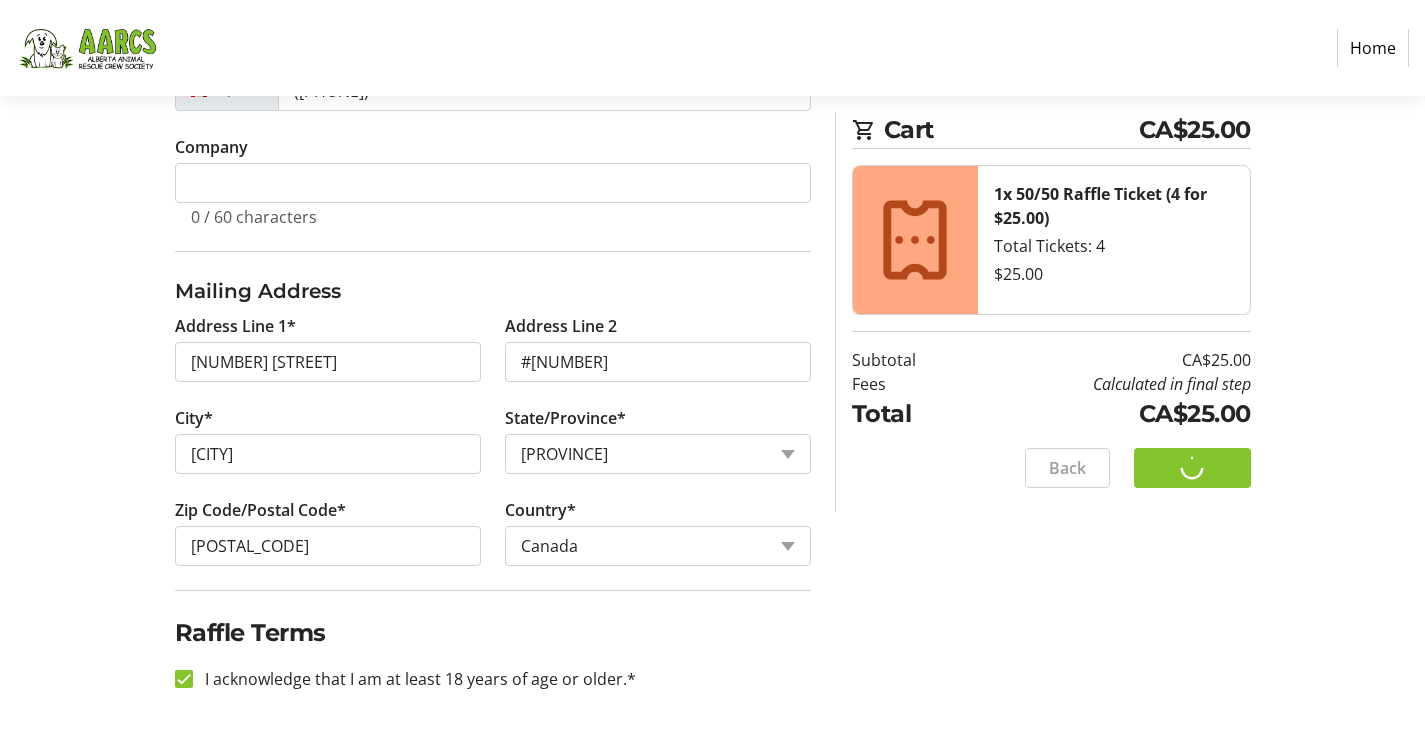 scroll, scrollTop: 0, scrollLeft: 0, axis: both 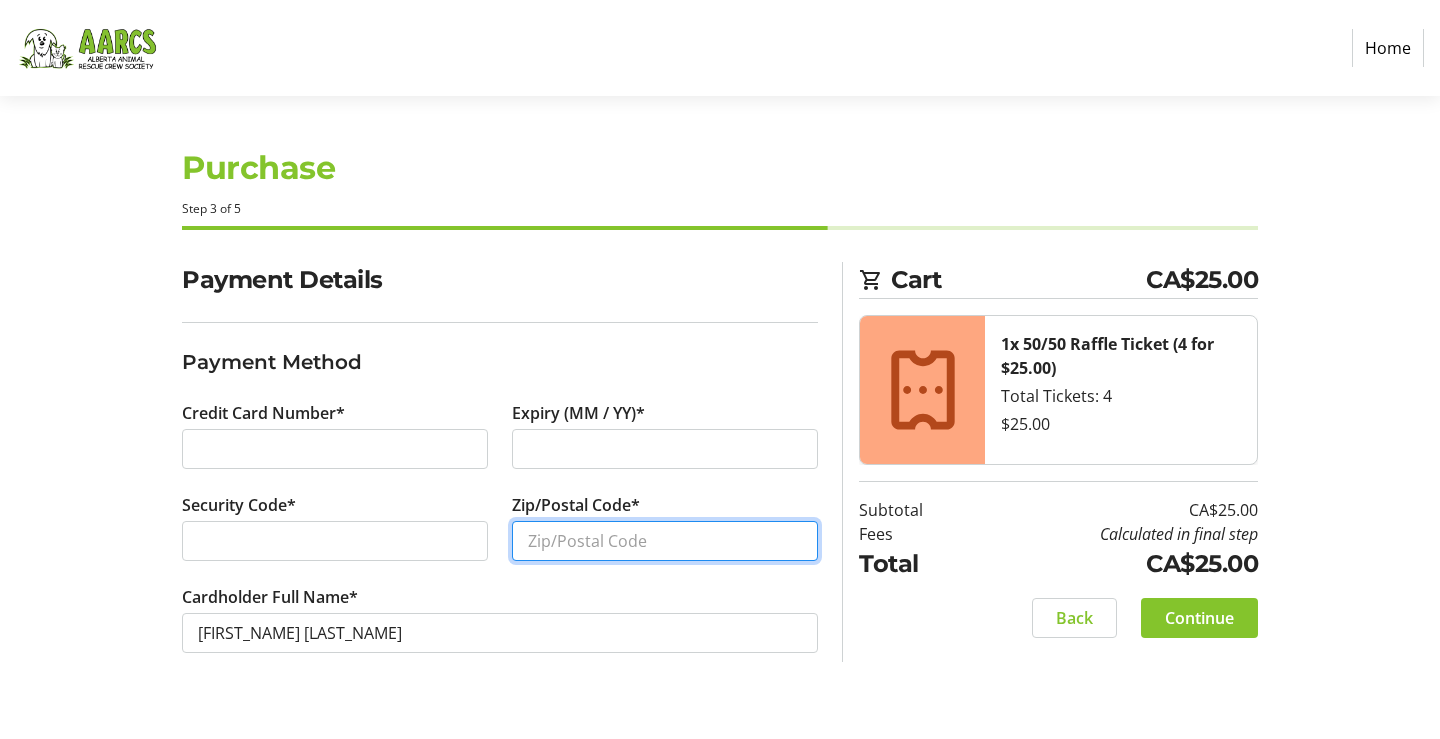click on "Zip/Postal Code*" at bounding box center (665, 541) 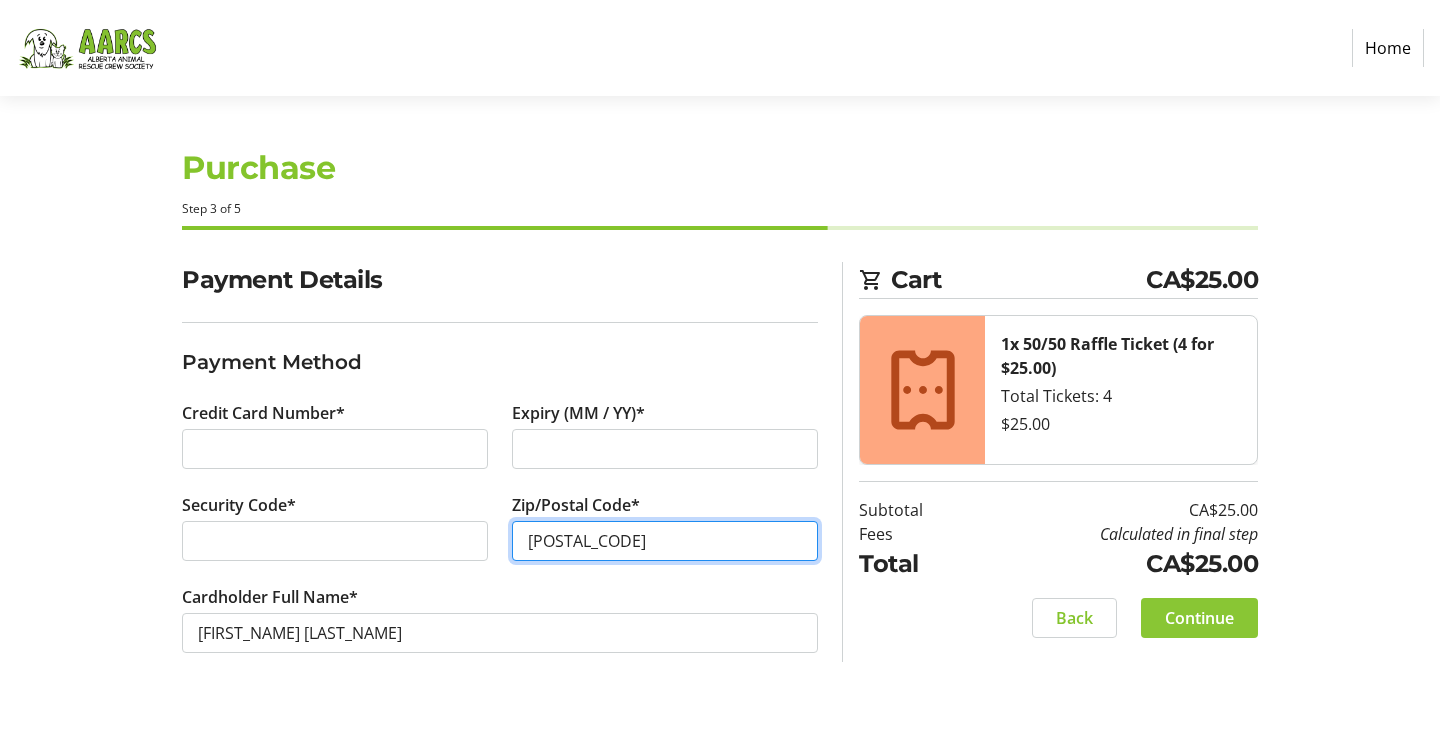 type on "[POSTAL_CODE]" 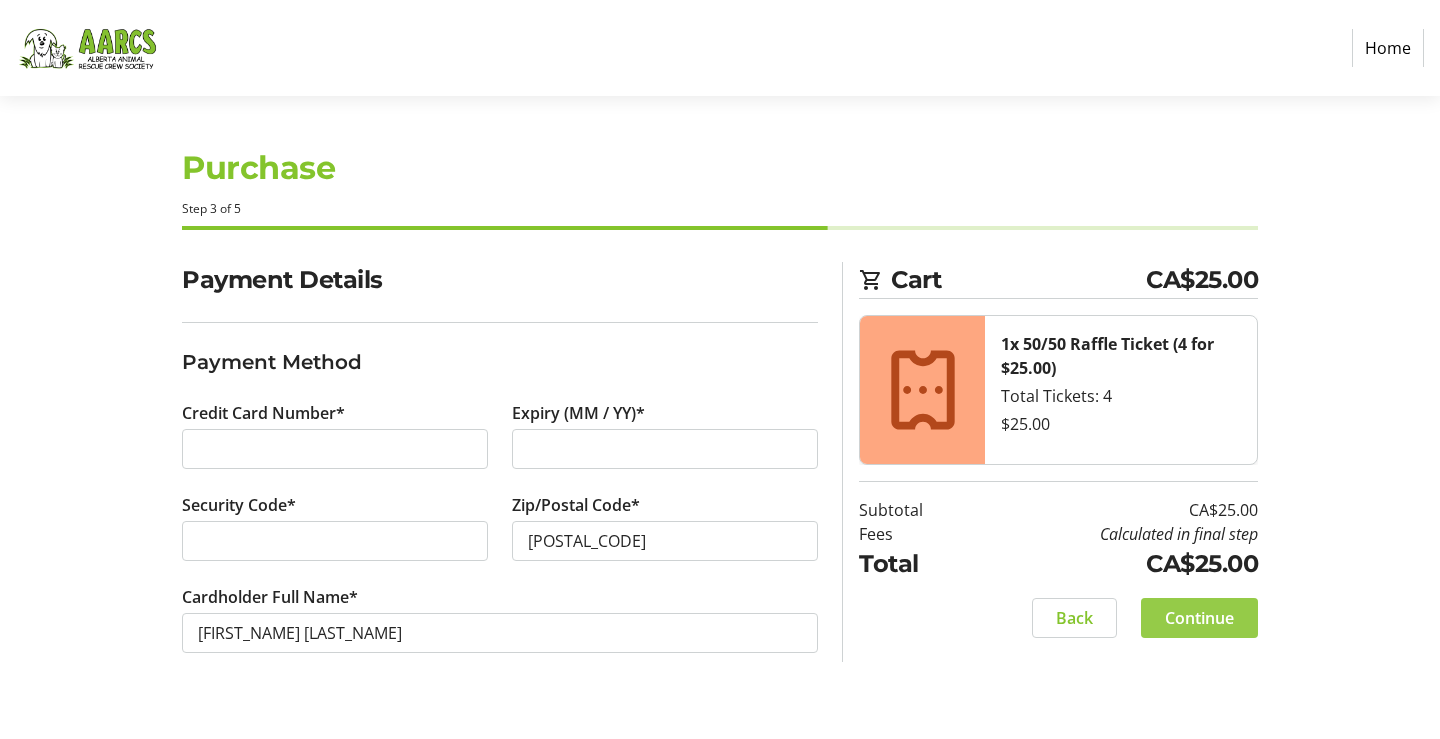 click on "Continue" 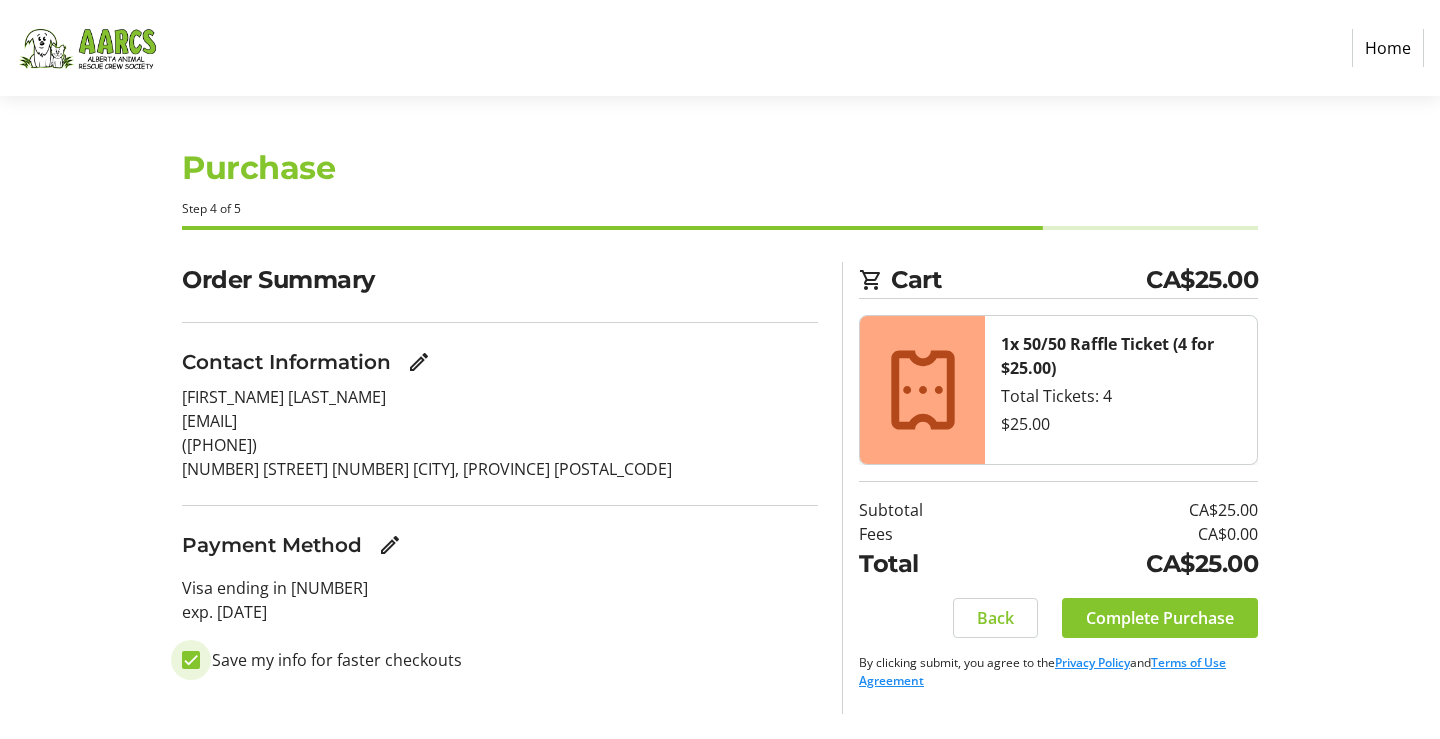 click on "Save my info for faster checkouts" at bounding box center (191, 660) 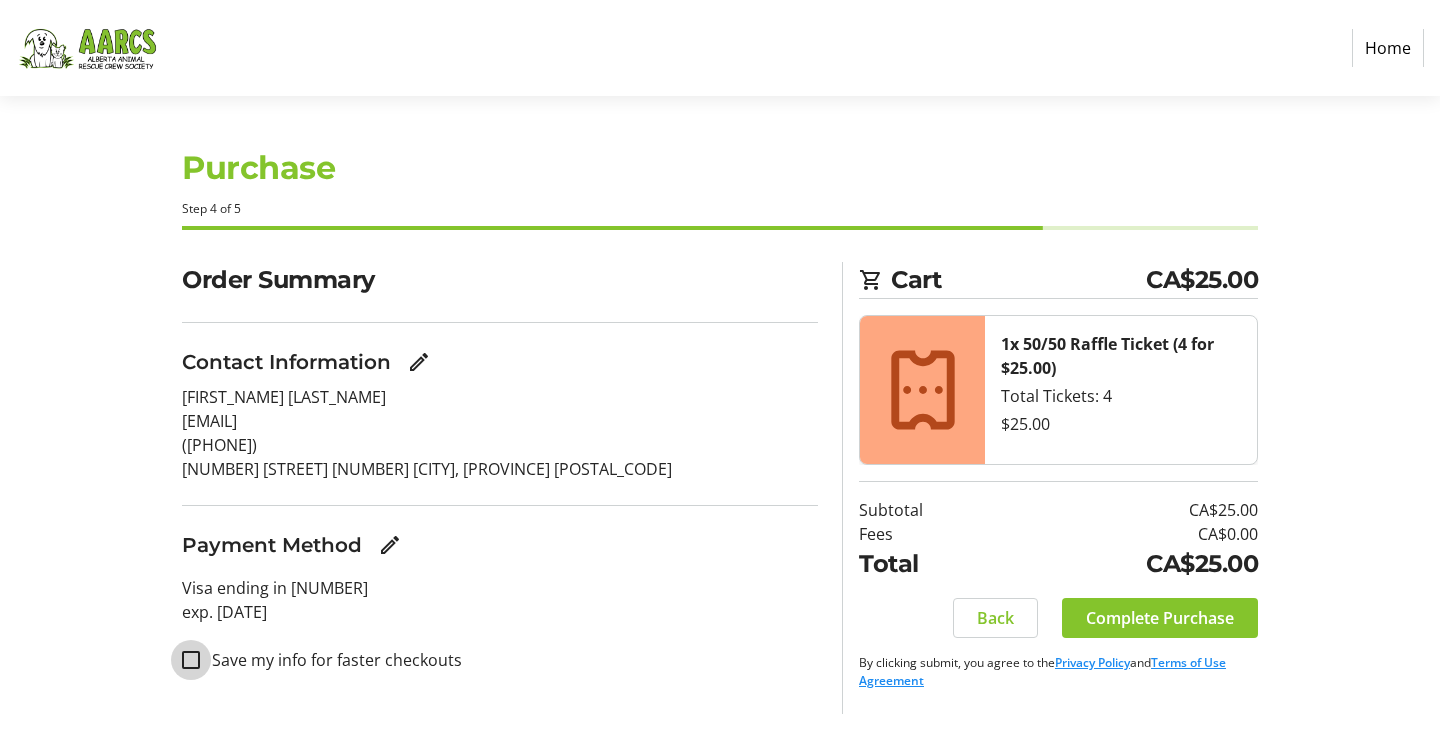 checkbox on "false" 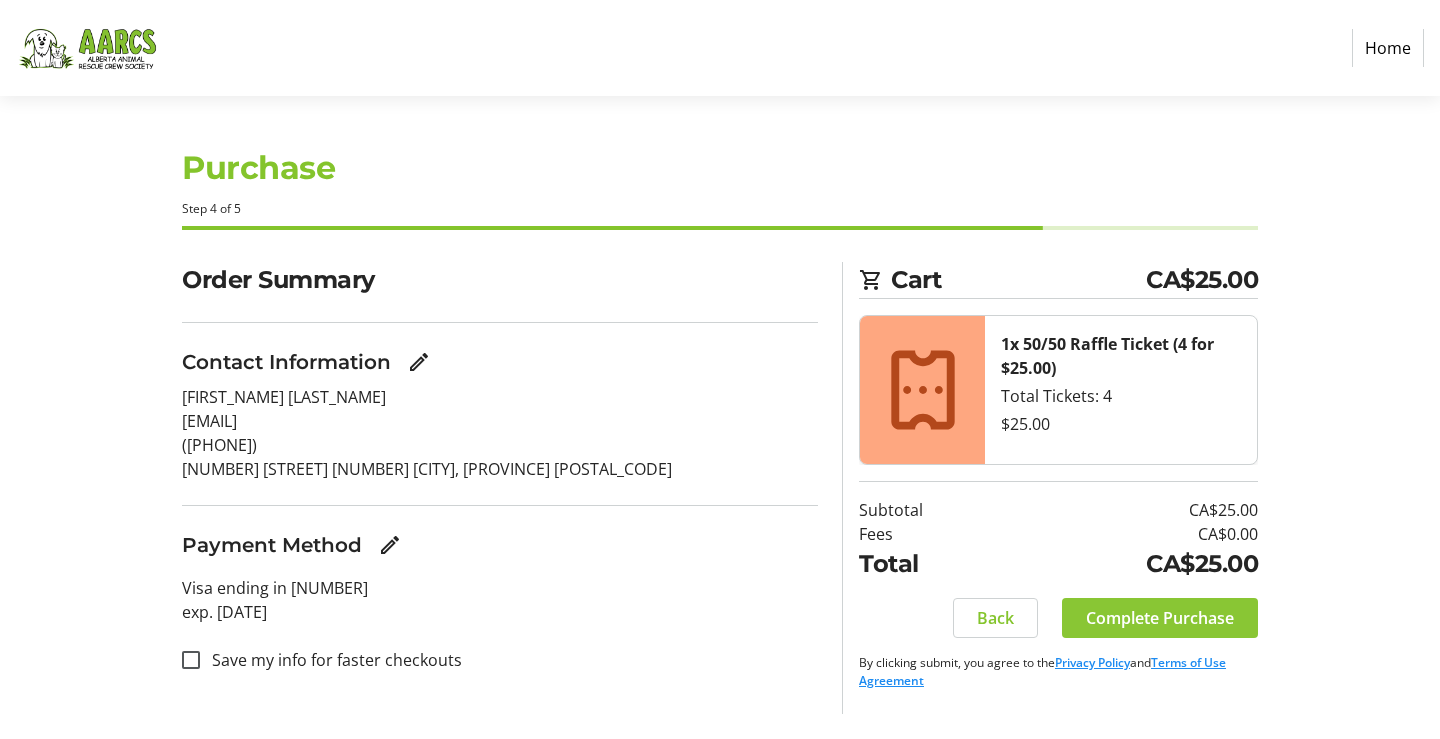 click on "Complete Purchase" 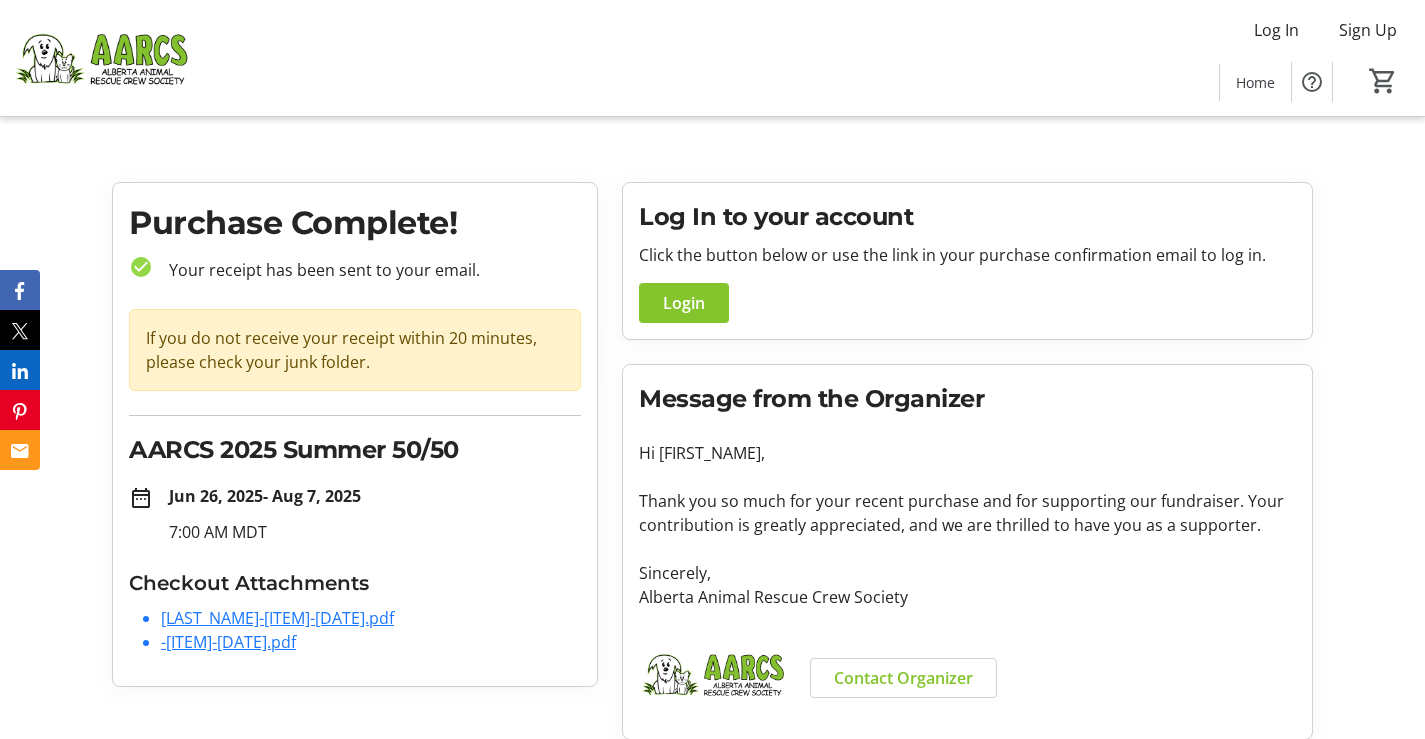 scroll, scrollTop: 17, scrollLeft: 0, axis: vertical 